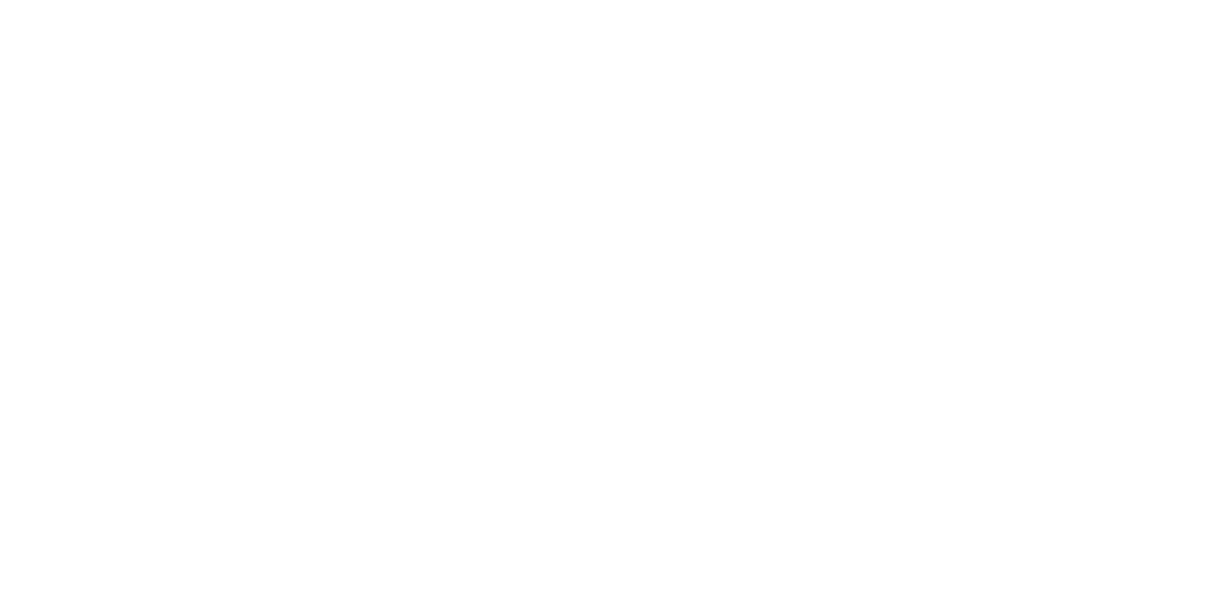scroll, scrollTop: 0, scrollLeft: 0, axis: both 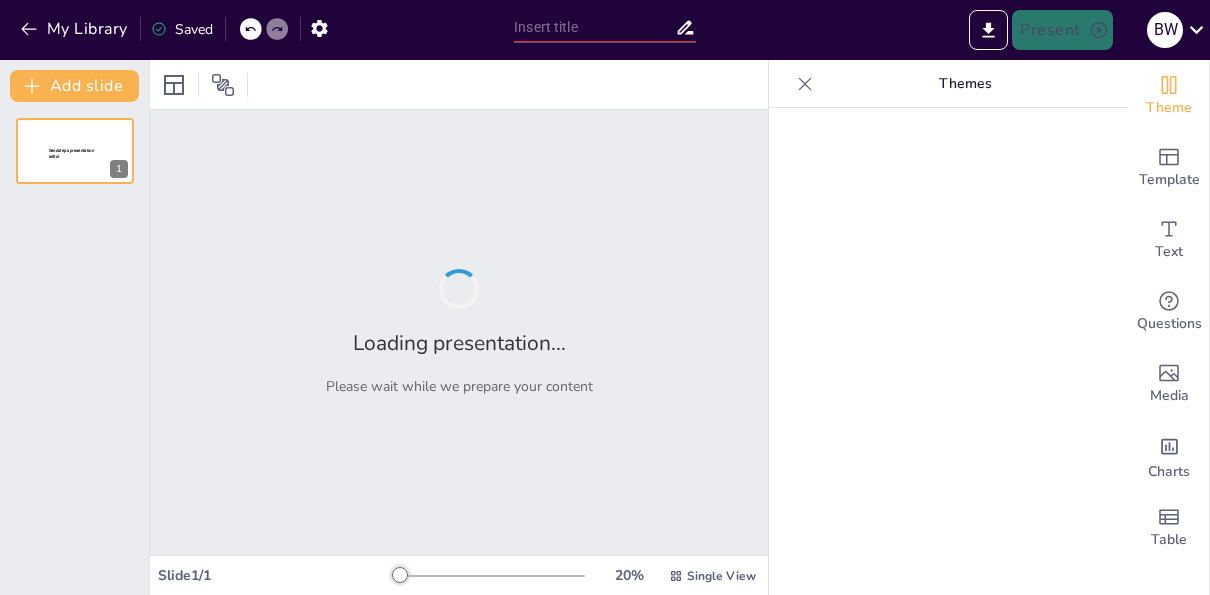 type on "Building Community: How to Get More Students Active on Campus" 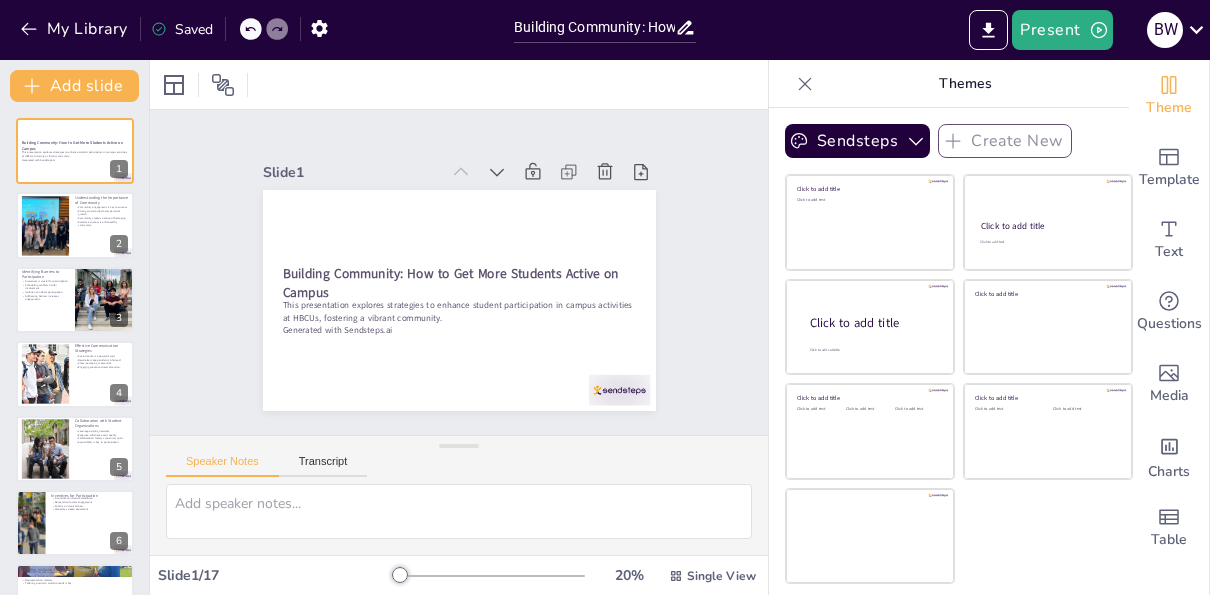 checkbox on "true" 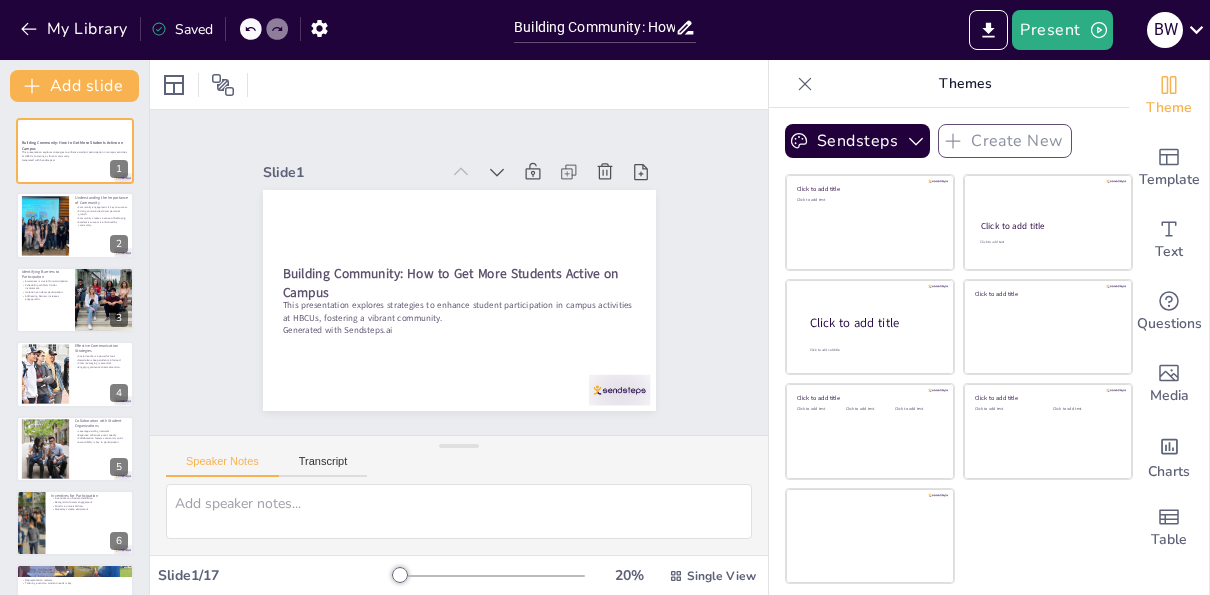 checkbox on "true" 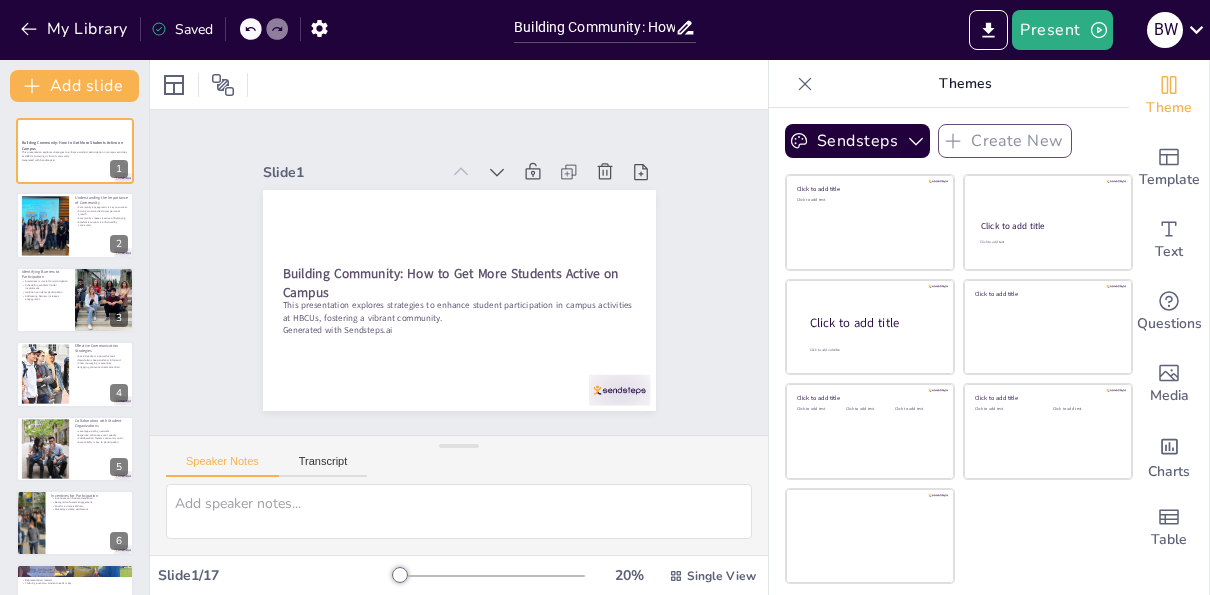checkbox on "true" 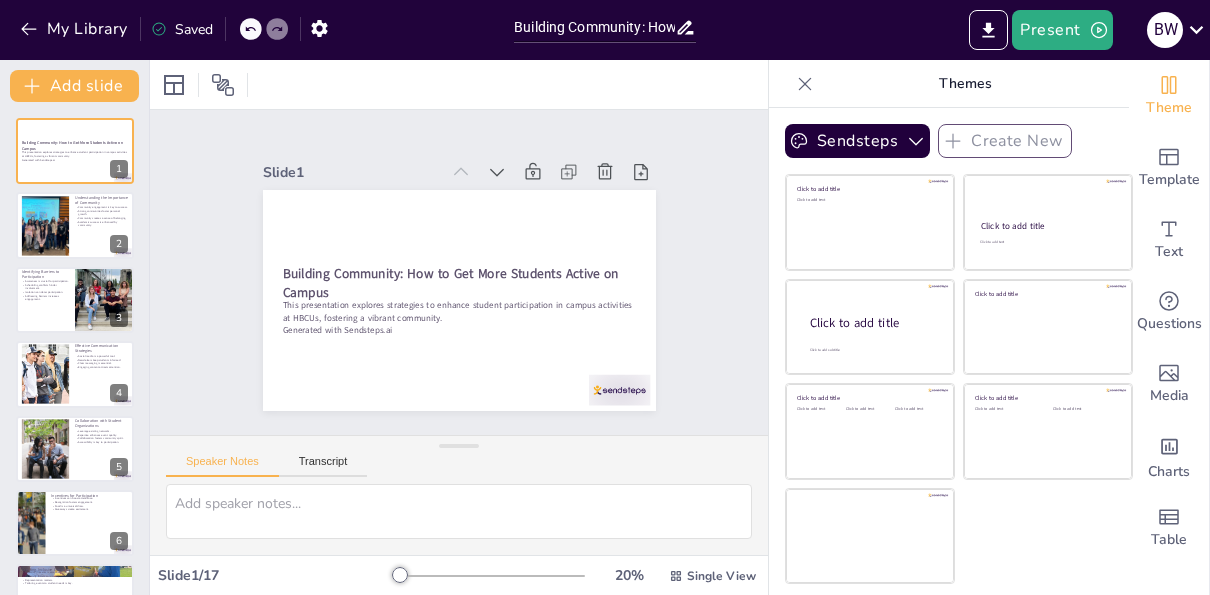 checkbox on "true" 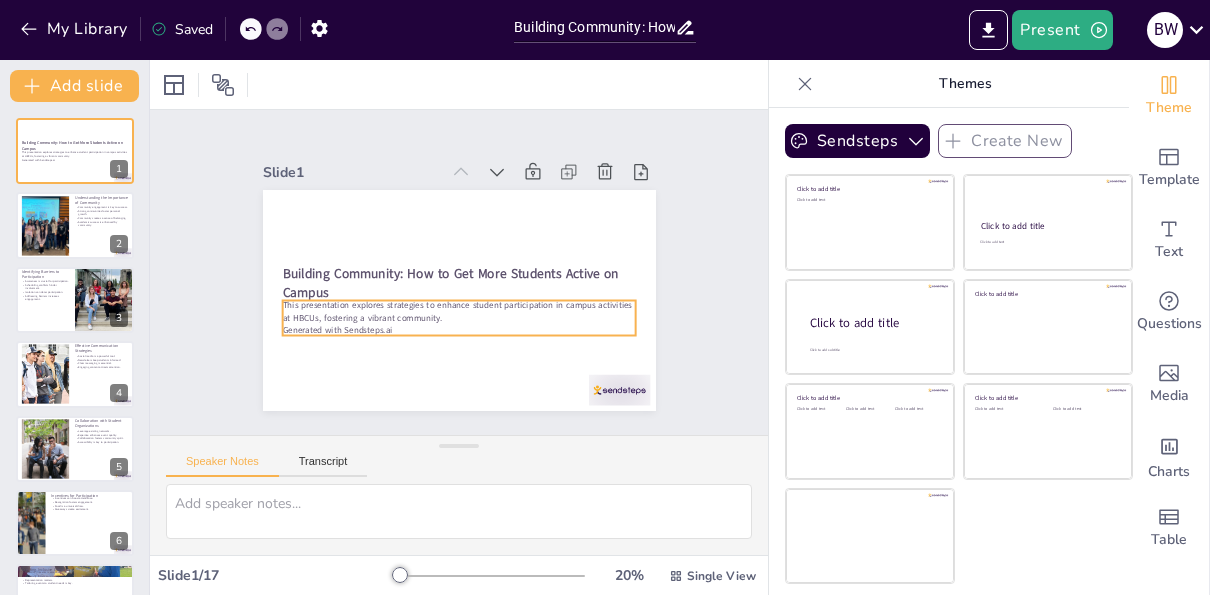 checkbox on "true" 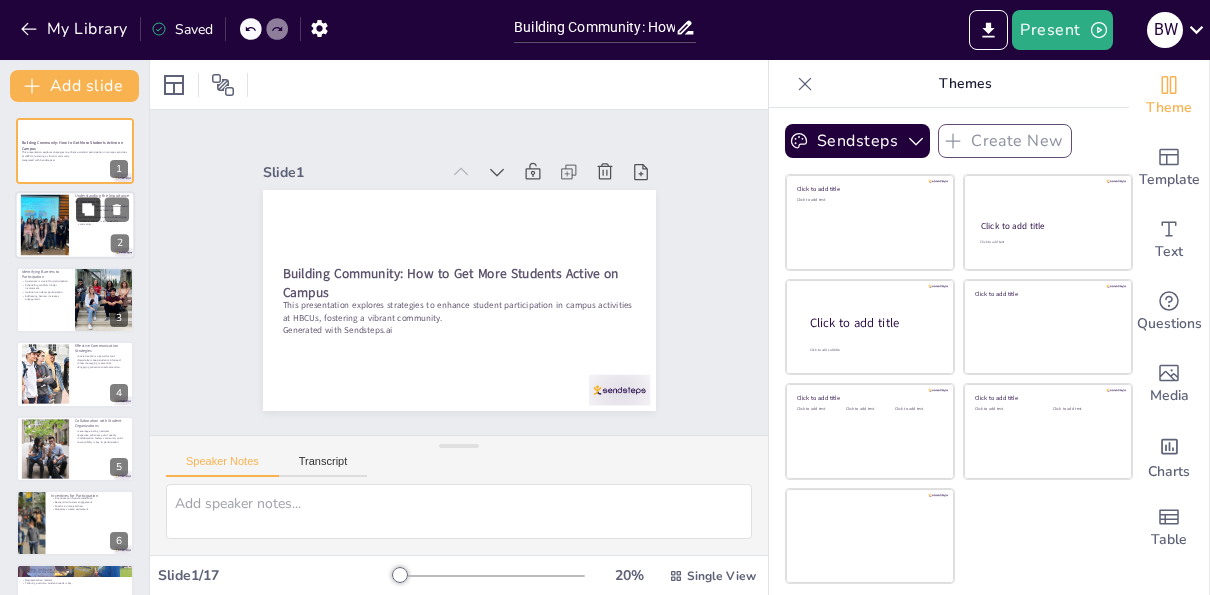 checkbox on "true" 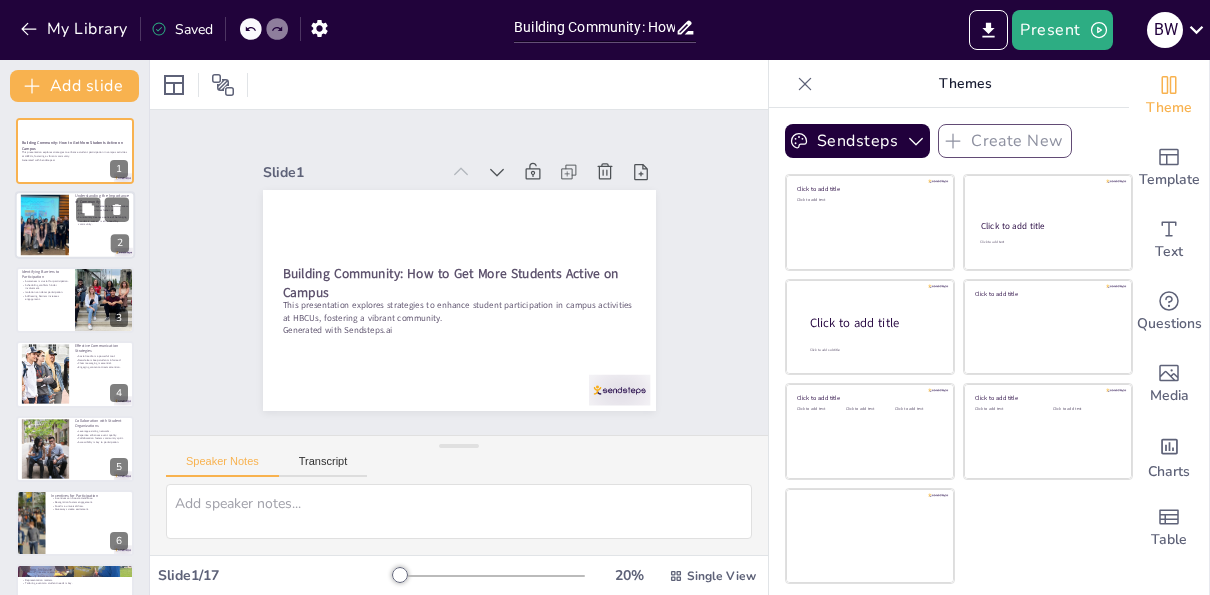 checkbox on "true" 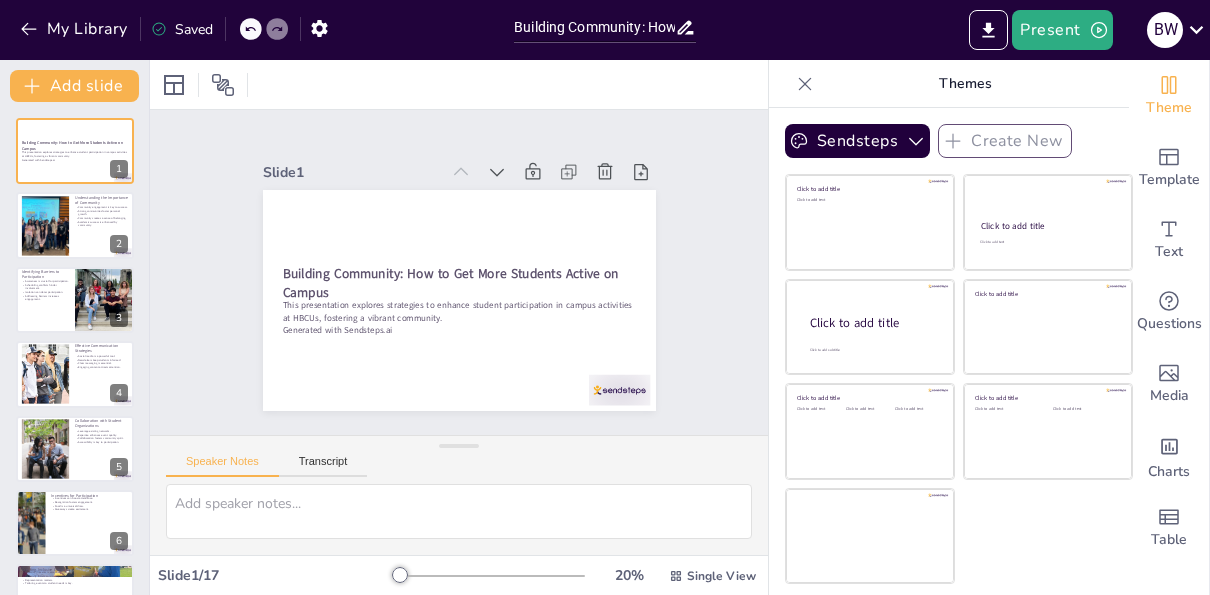 checkbox on "true" 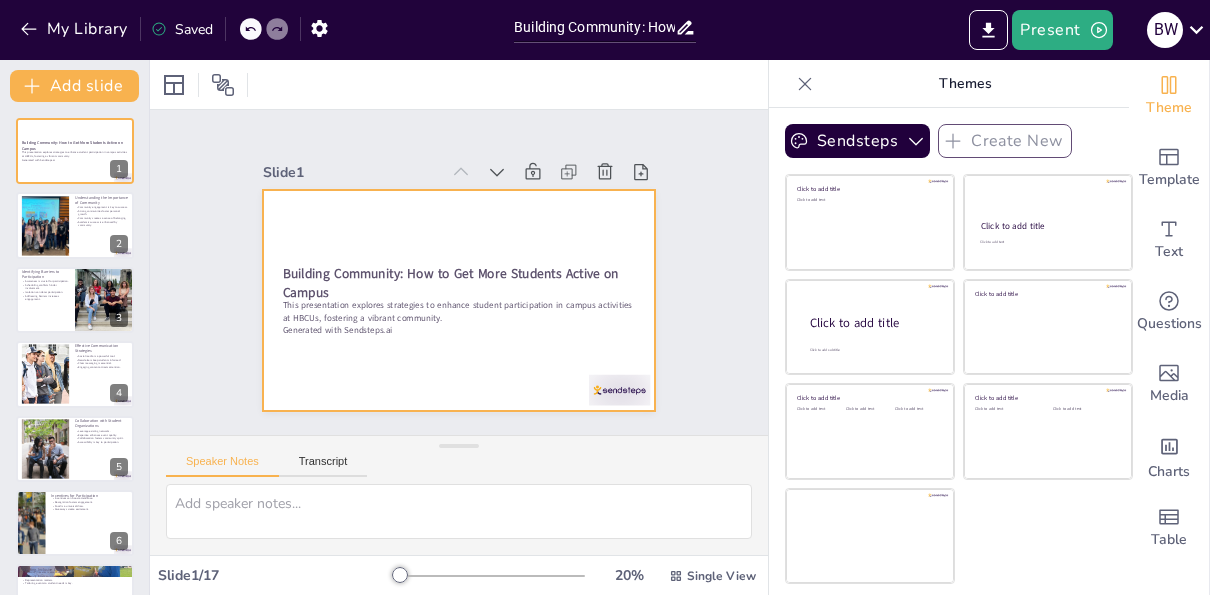 checkbox on "true" 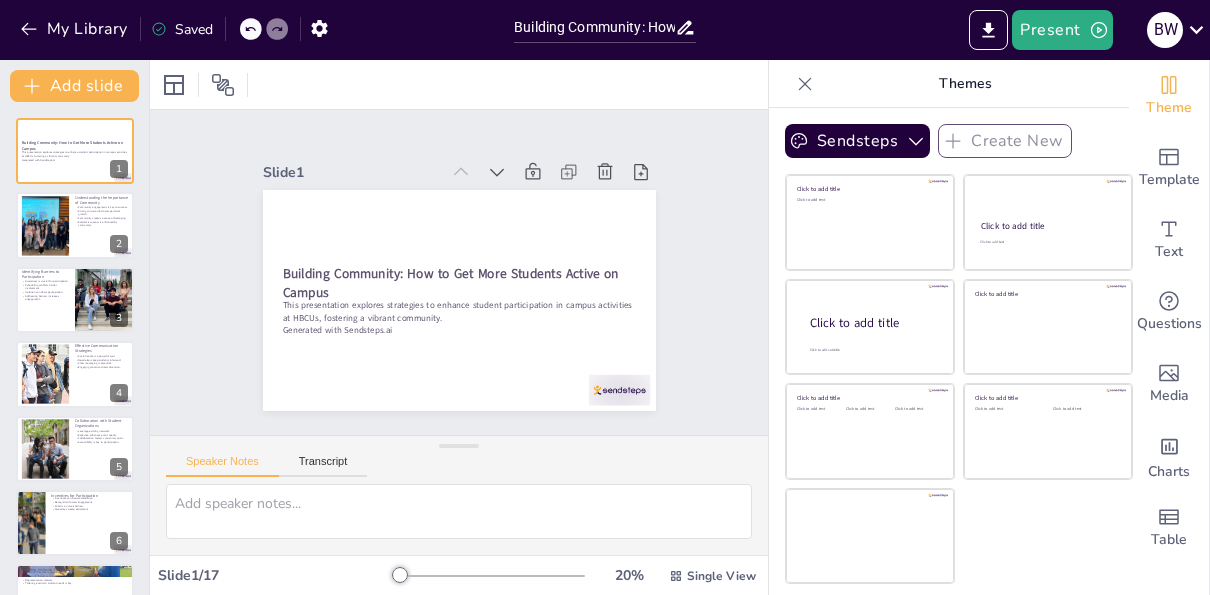 checkbox on "true" 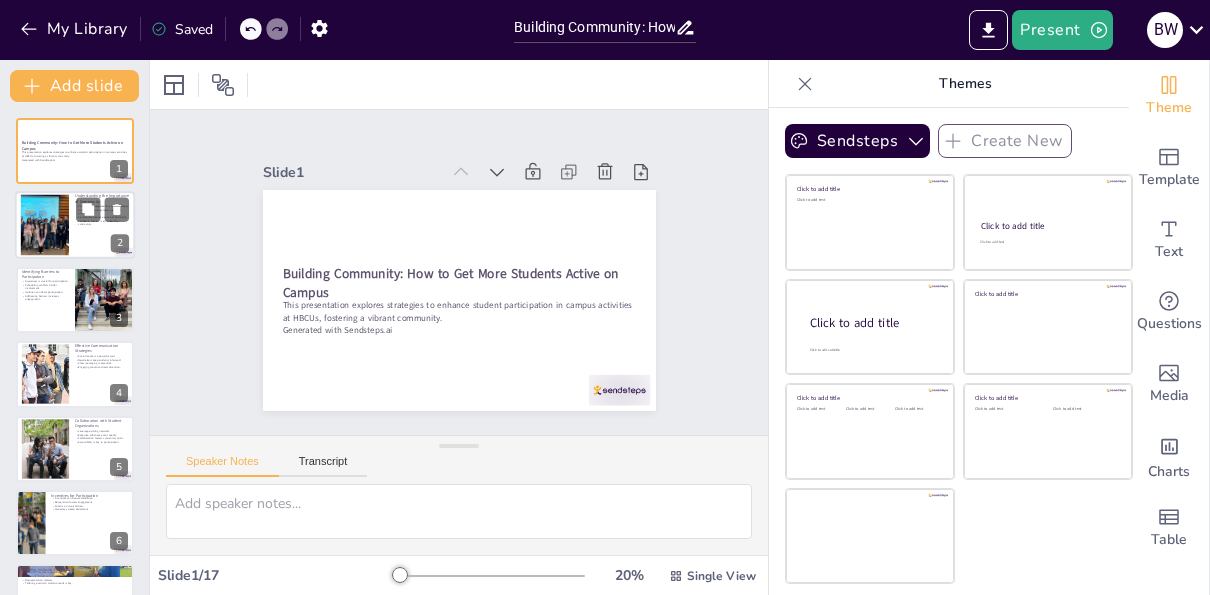 checkbox on "true" 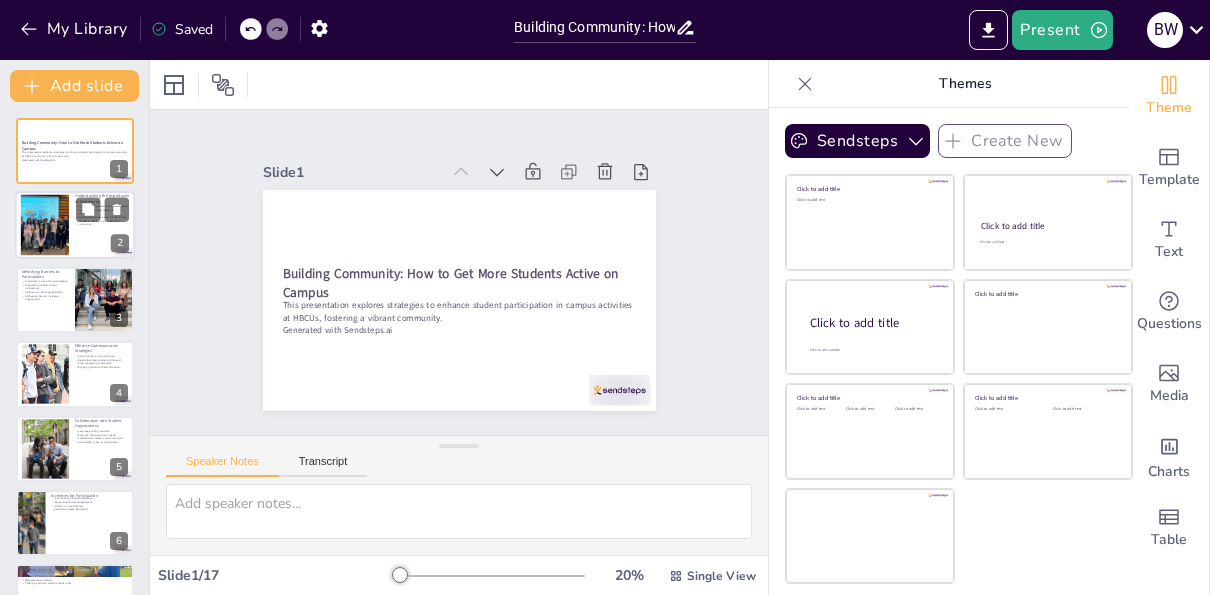 checkbox on "true" 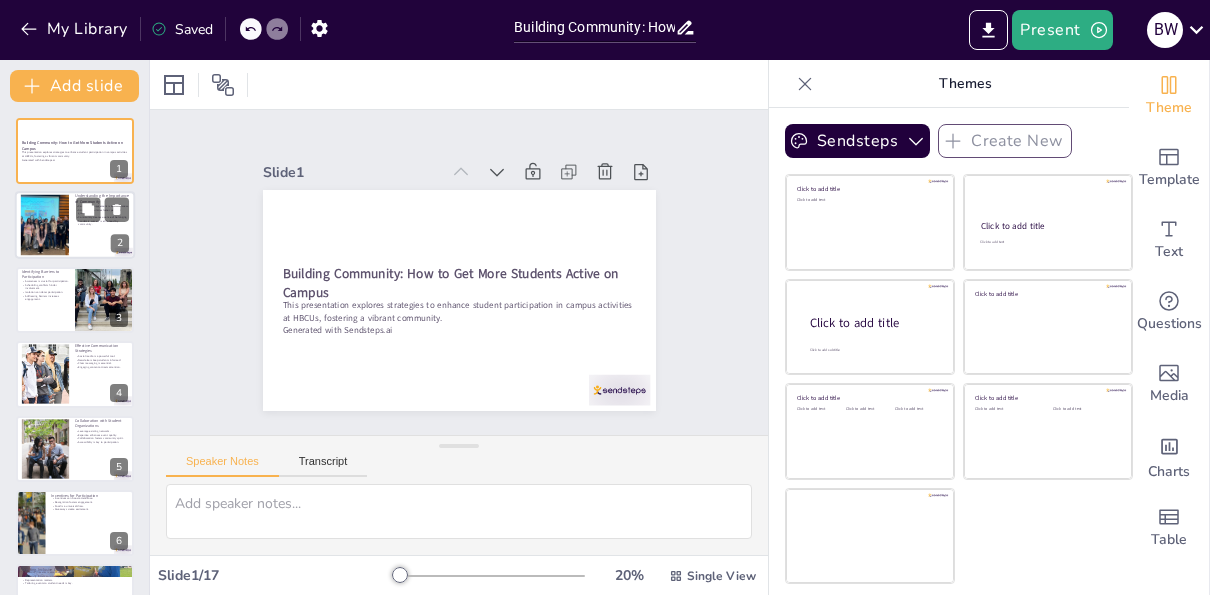 checkbox on "true" 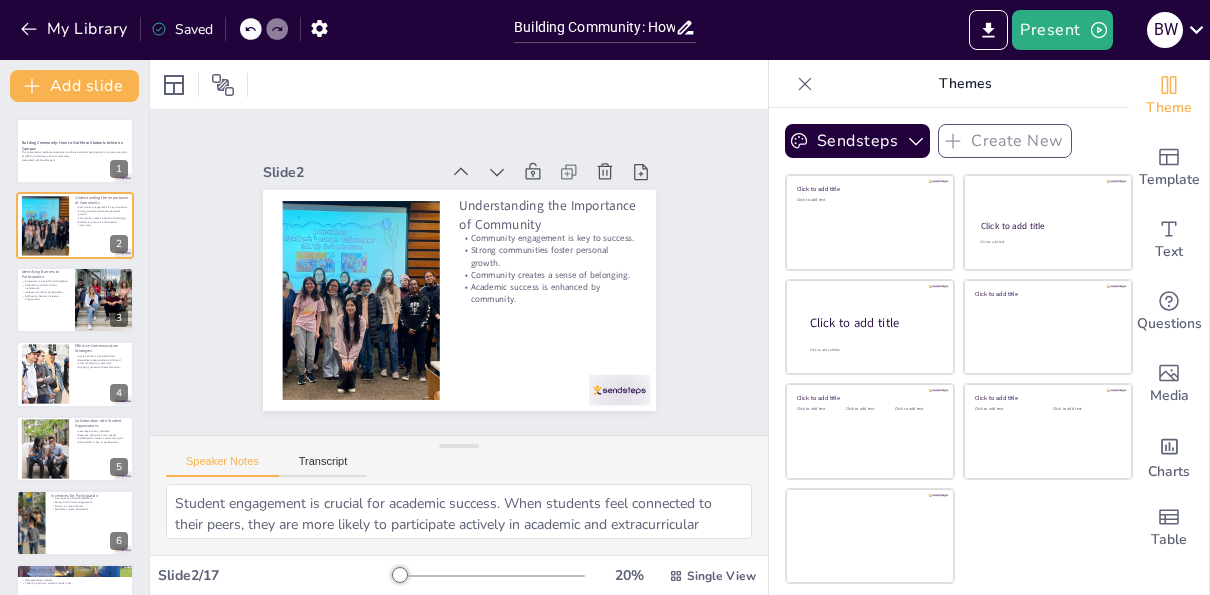 checkbox on "true" 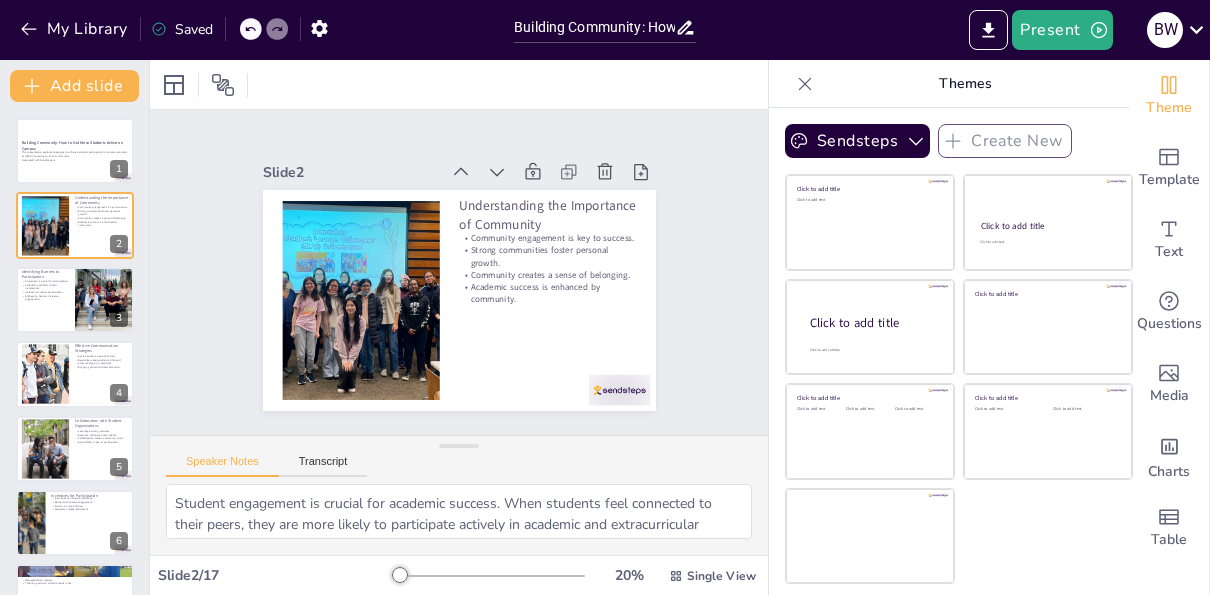 checkbox on "true" 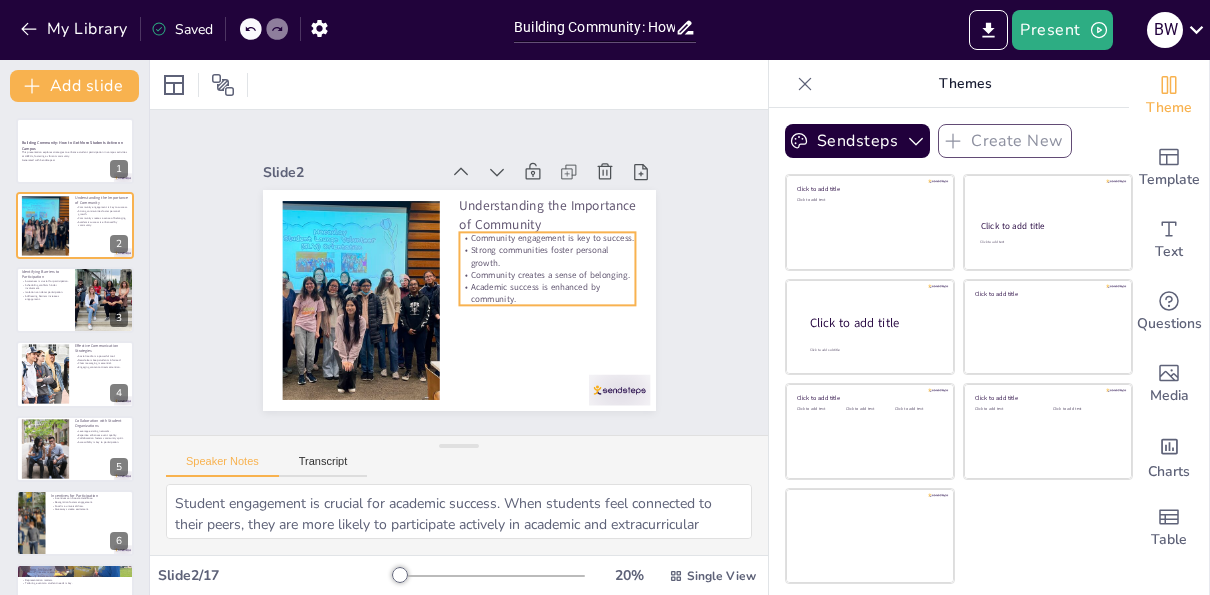checkbox on "true" 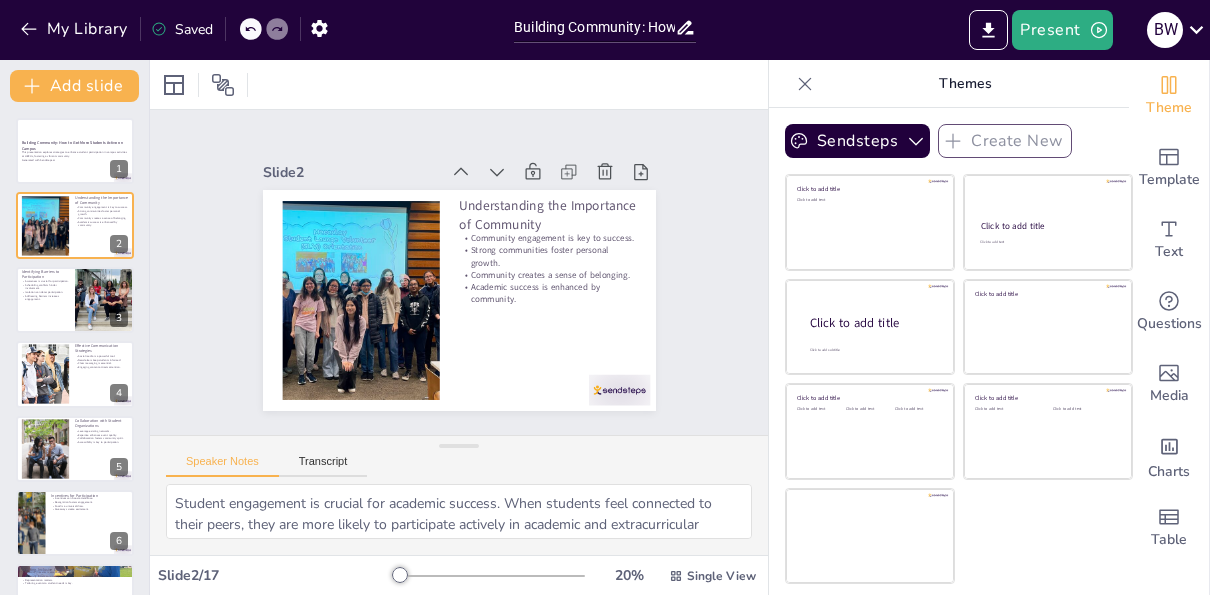 checkbox on "true" 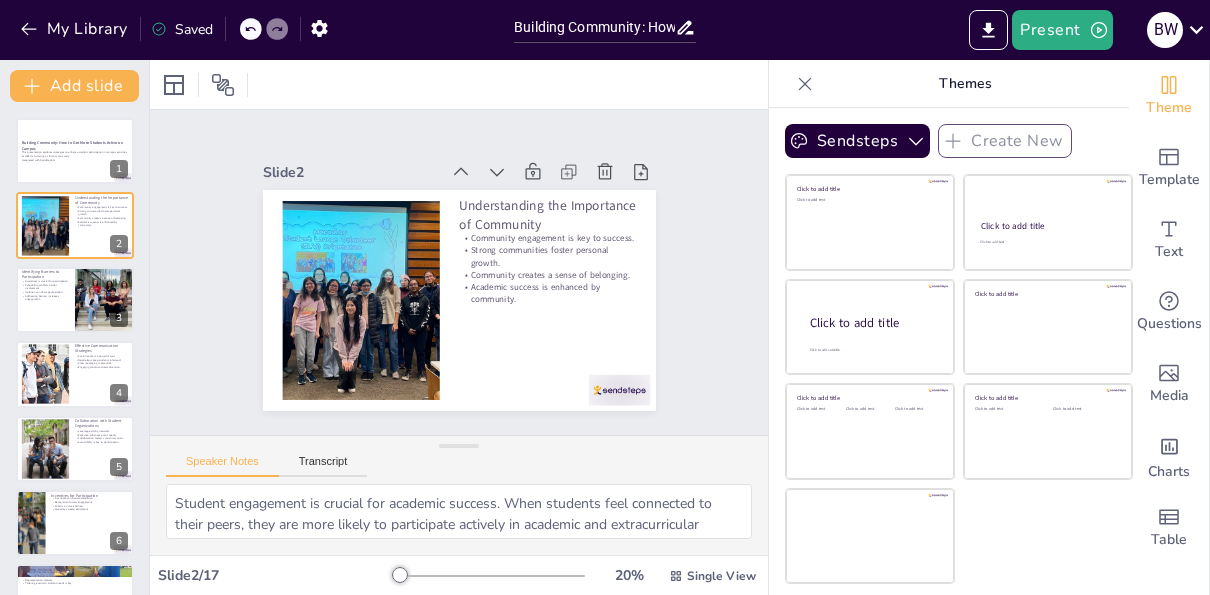 checkbox on "true" 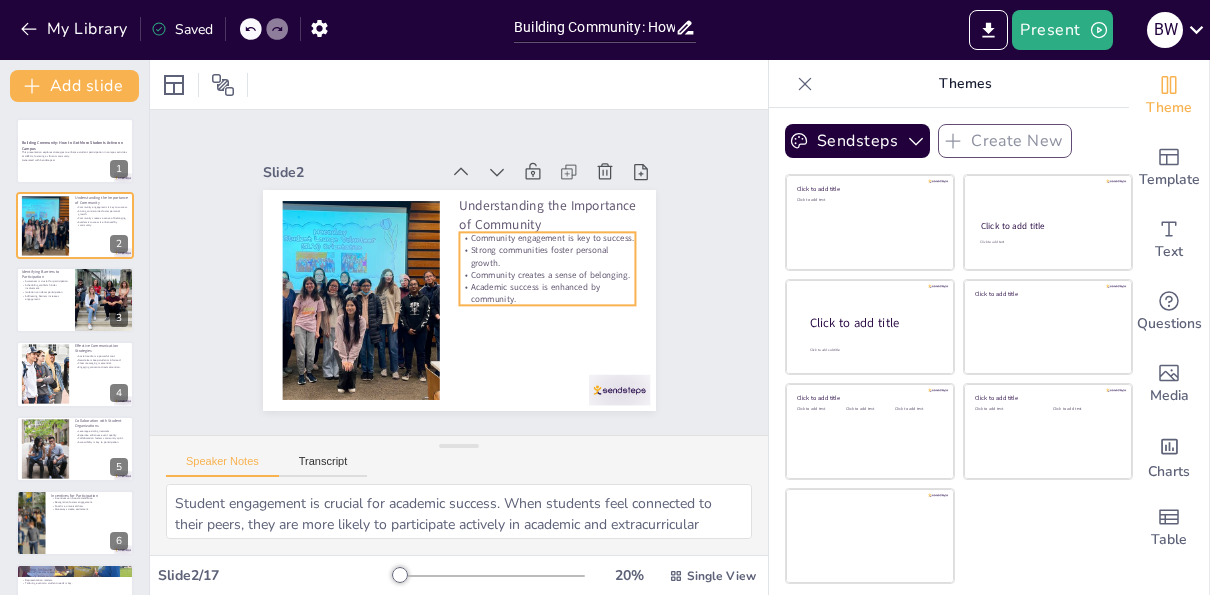 checkbox on "true" 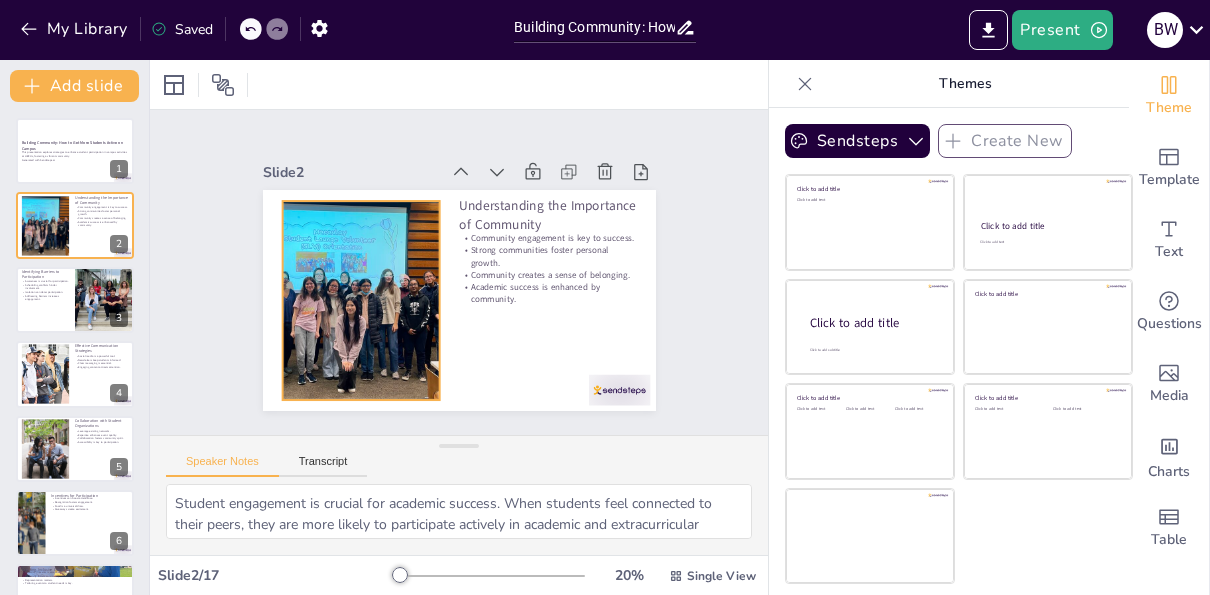 checkbox on "true" 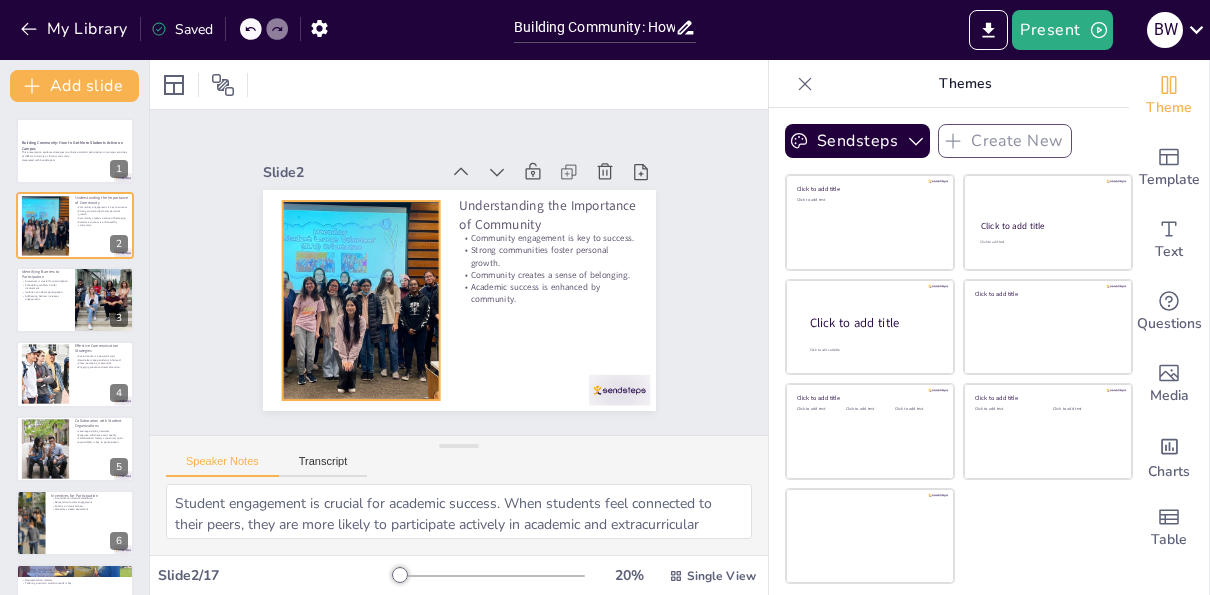 checkbox on "true" 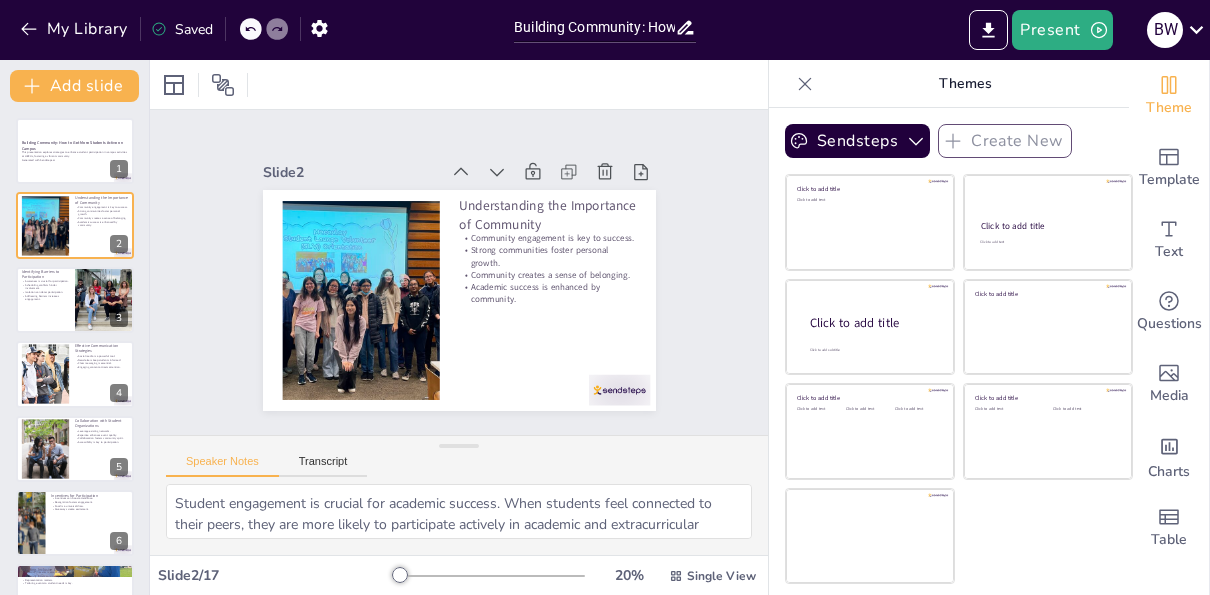 click on "Building Community: How to Get More Students Active on Campus" at bounding box center [605, 25] 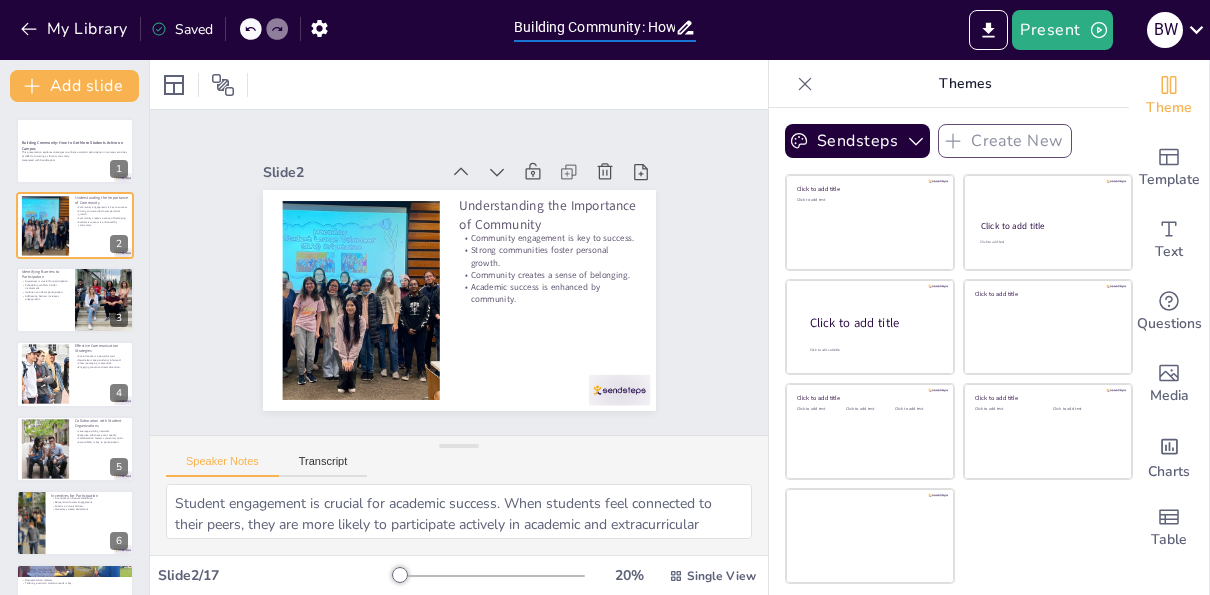 click on "Building Community: How to Get More Students Active on Campus" at bounding box center [594, 27] 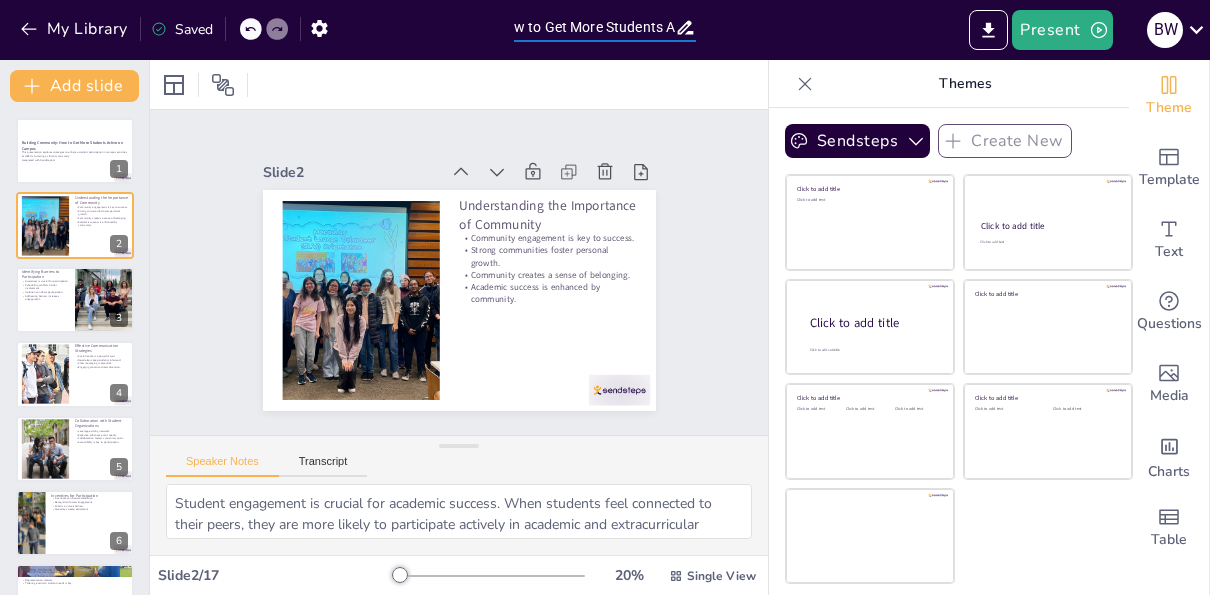 scroll, scrollTop: 0, scrollLeft: 144, axis: horizontal 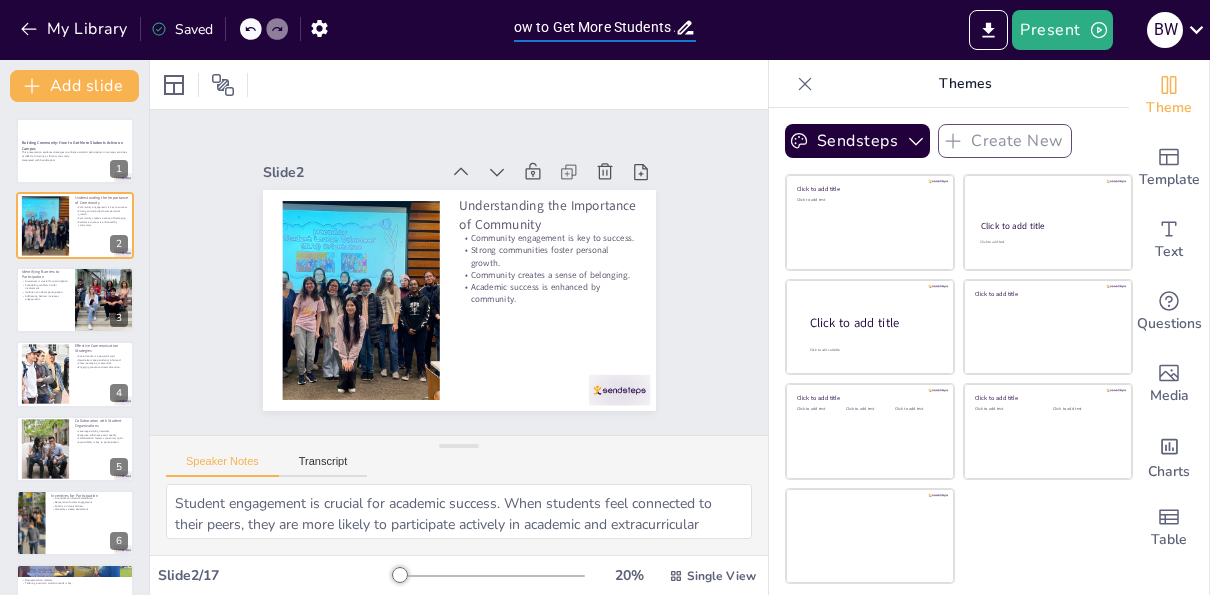 checkbox on "true" 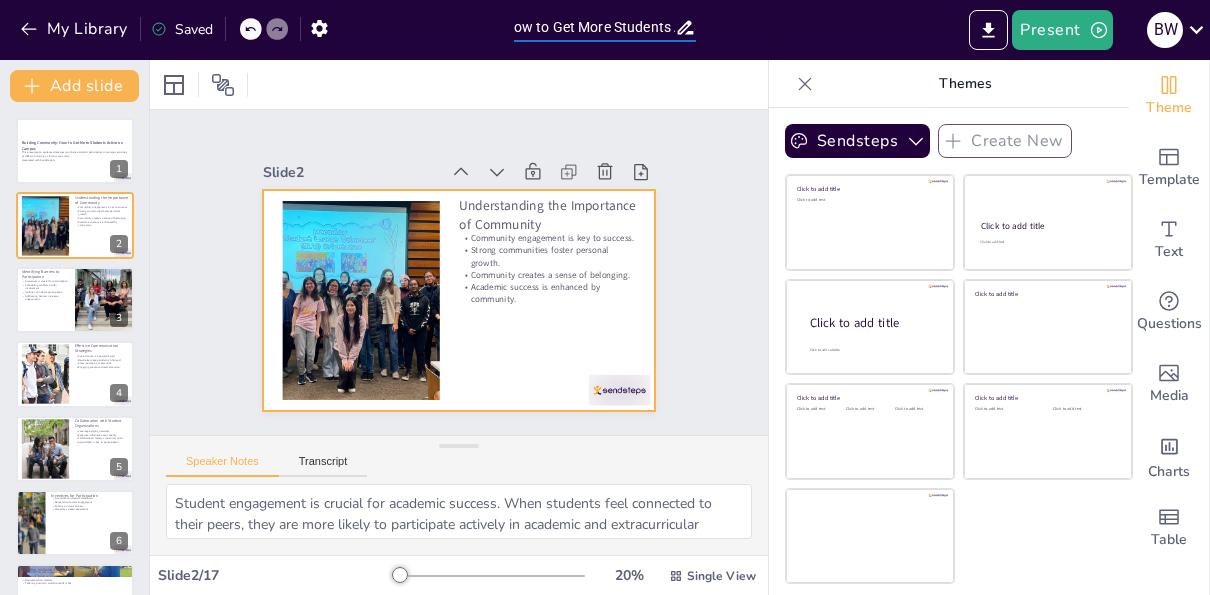 checkbox on "true" 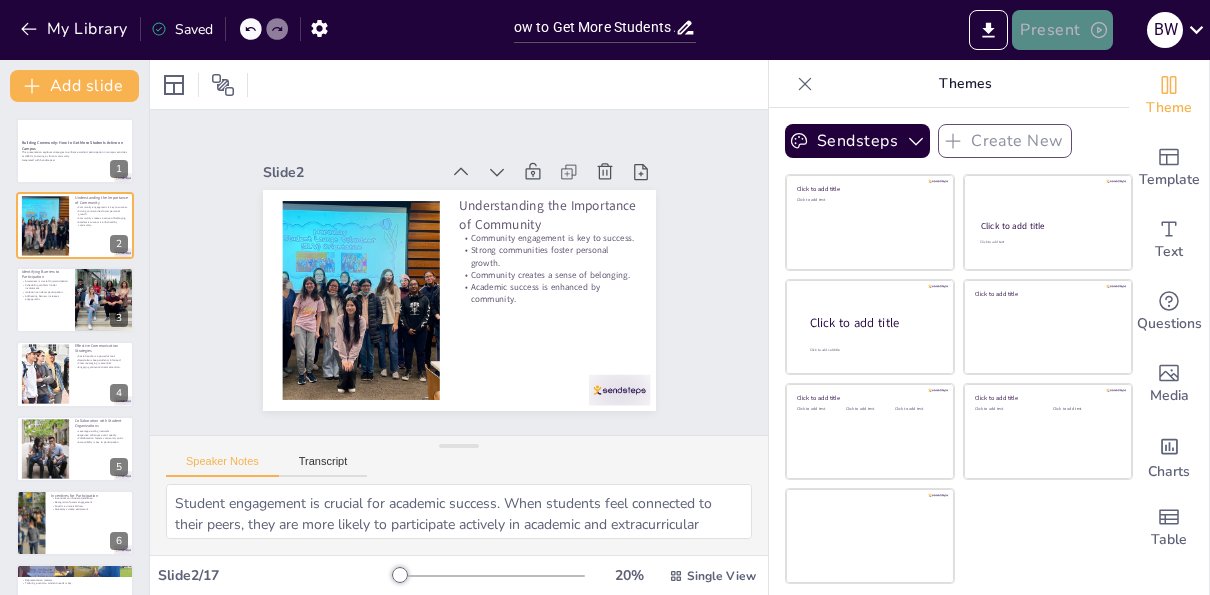 scroll, scrollTop: 0, scrollLeft: 0, axis: both 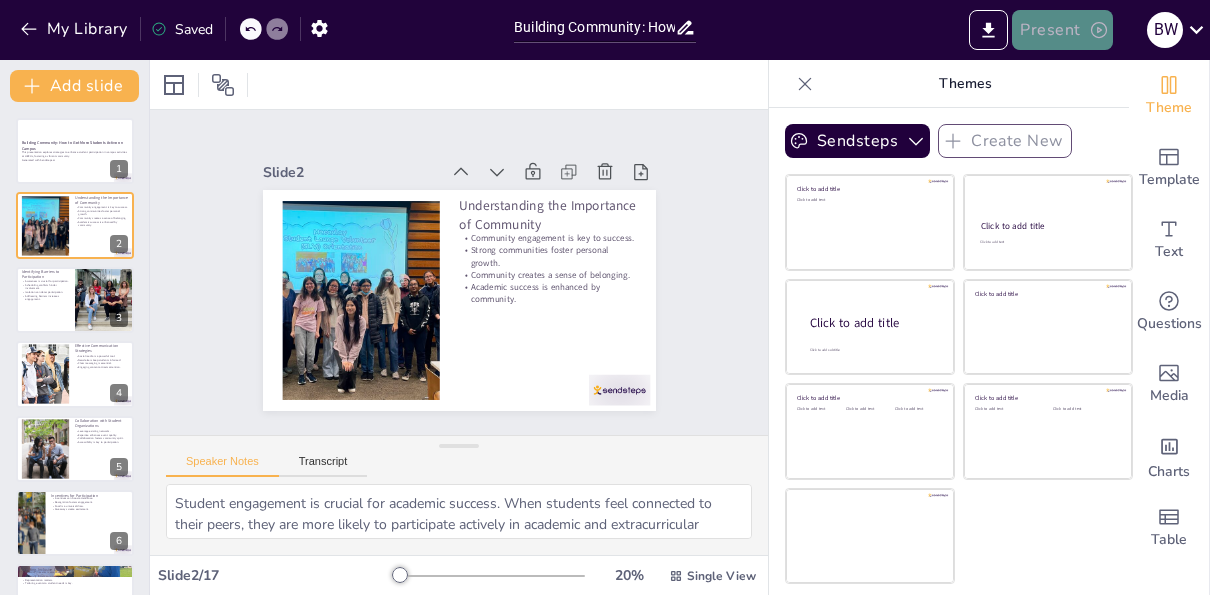click on "Present" at bounding box center [1062, 30] 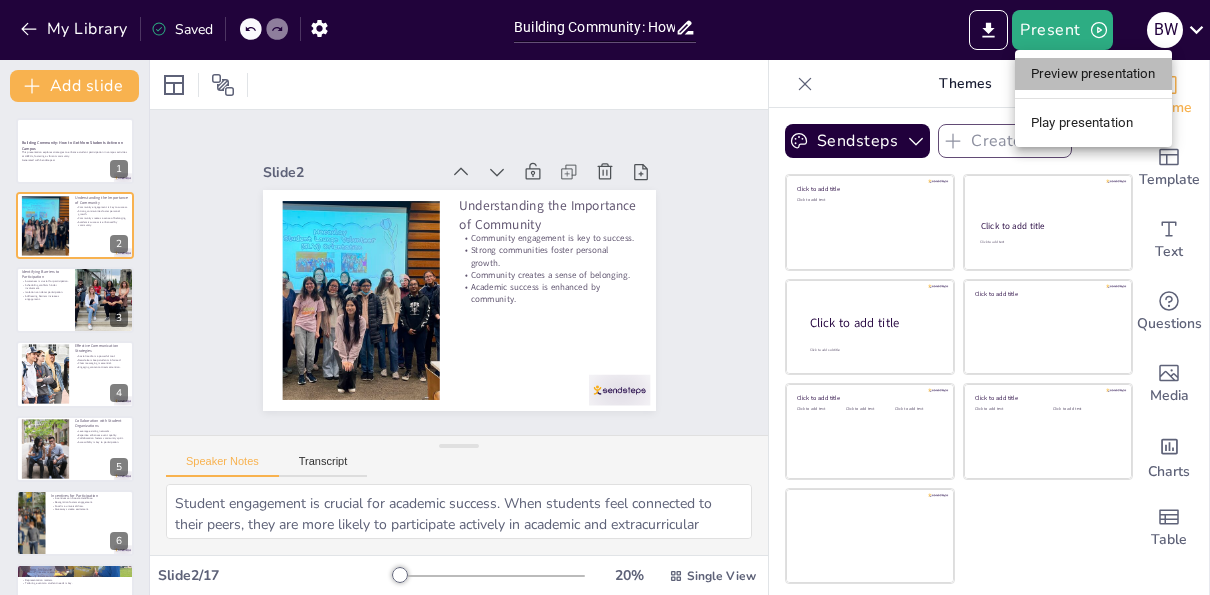 click on "Preview presentation" at bounding box center [1093, 74] 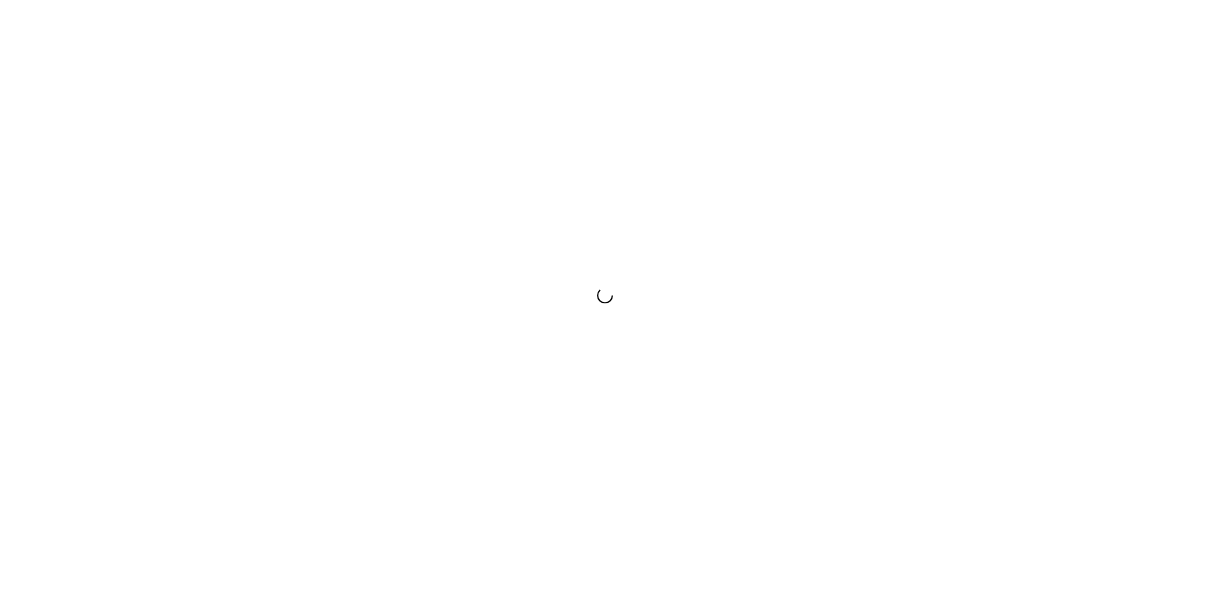 scroll, scrollTop: 0, scrollLeft: 0, axis: both 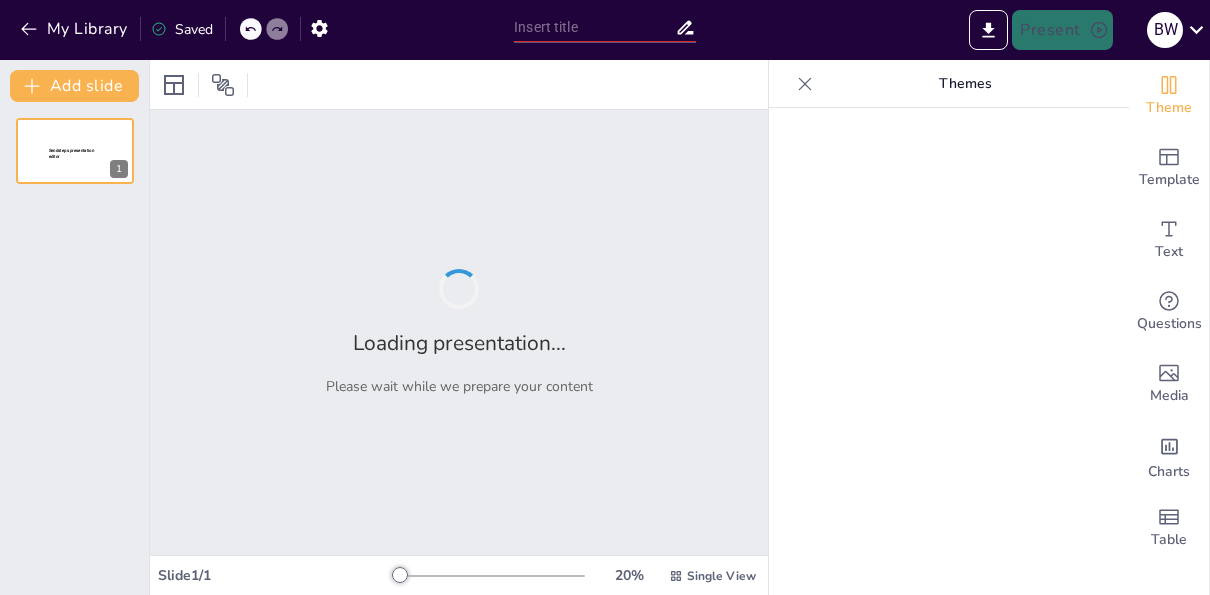 type on "Building Community: How to Get More Students Active on Campus" 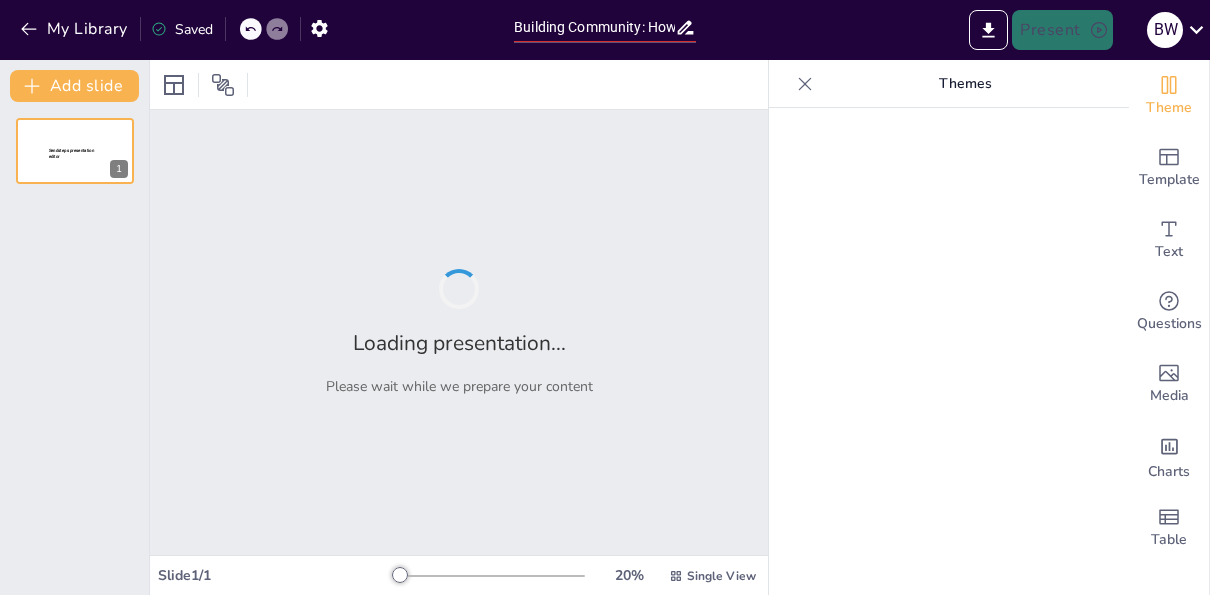 scroll, scrollTop: 0, scrollLeft: 0, axis: both 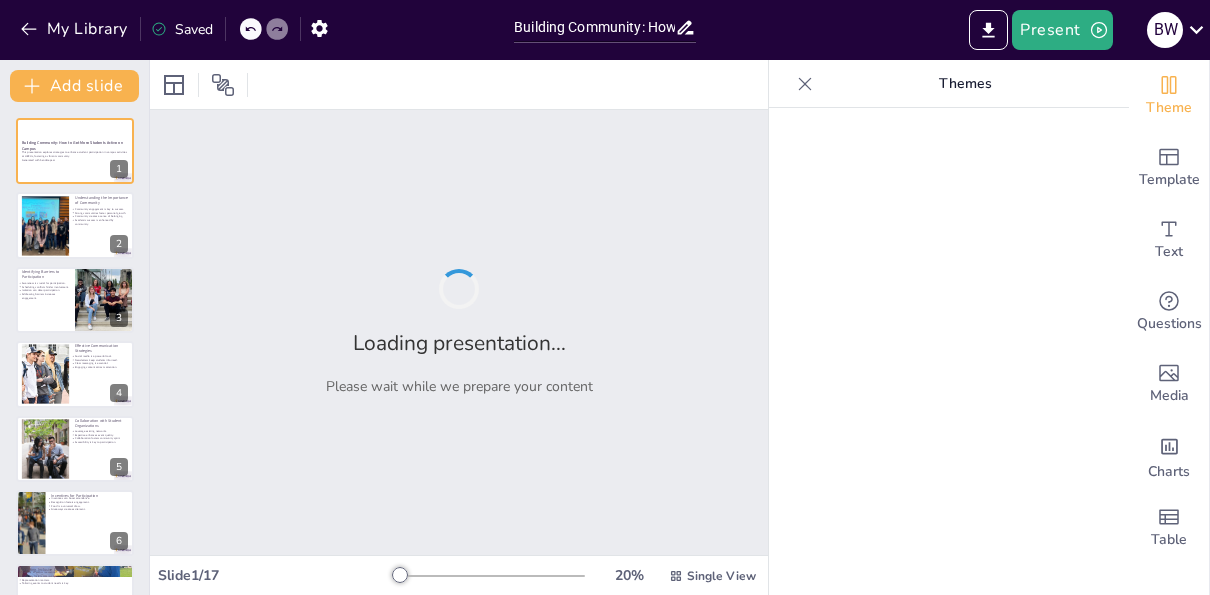 checkbox on "true" 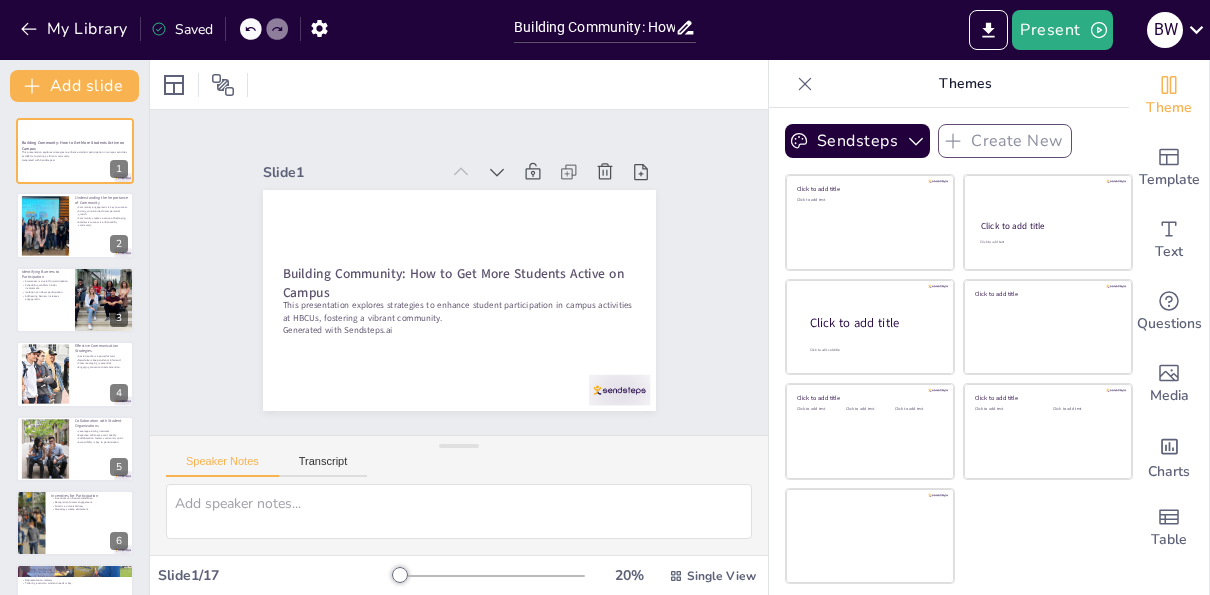 click 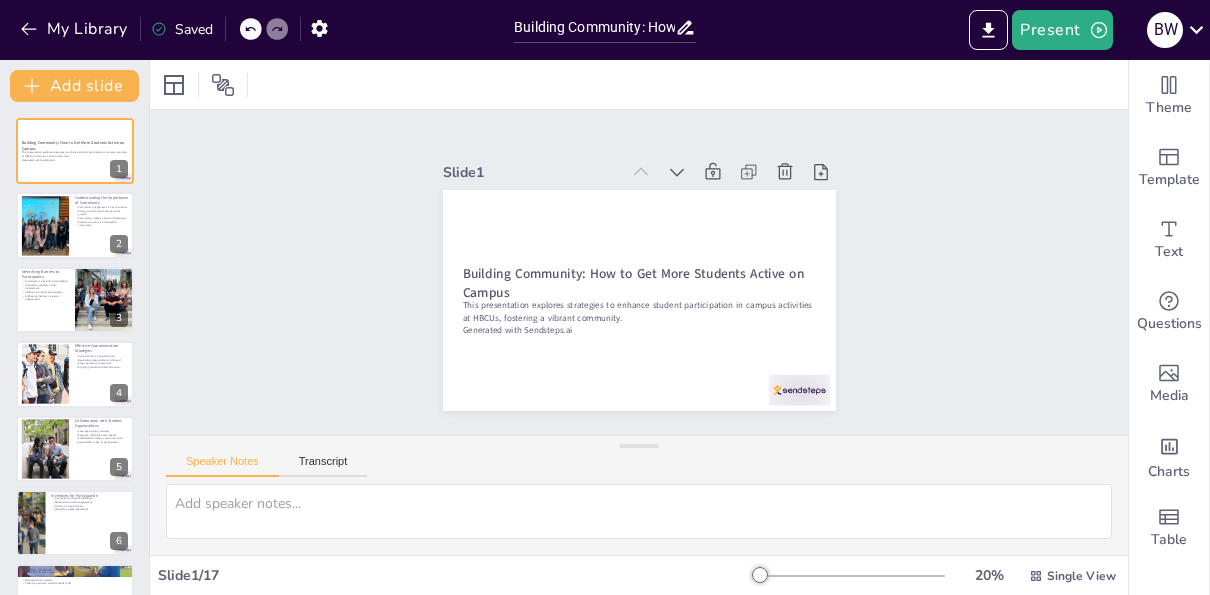 checkbox on "true" 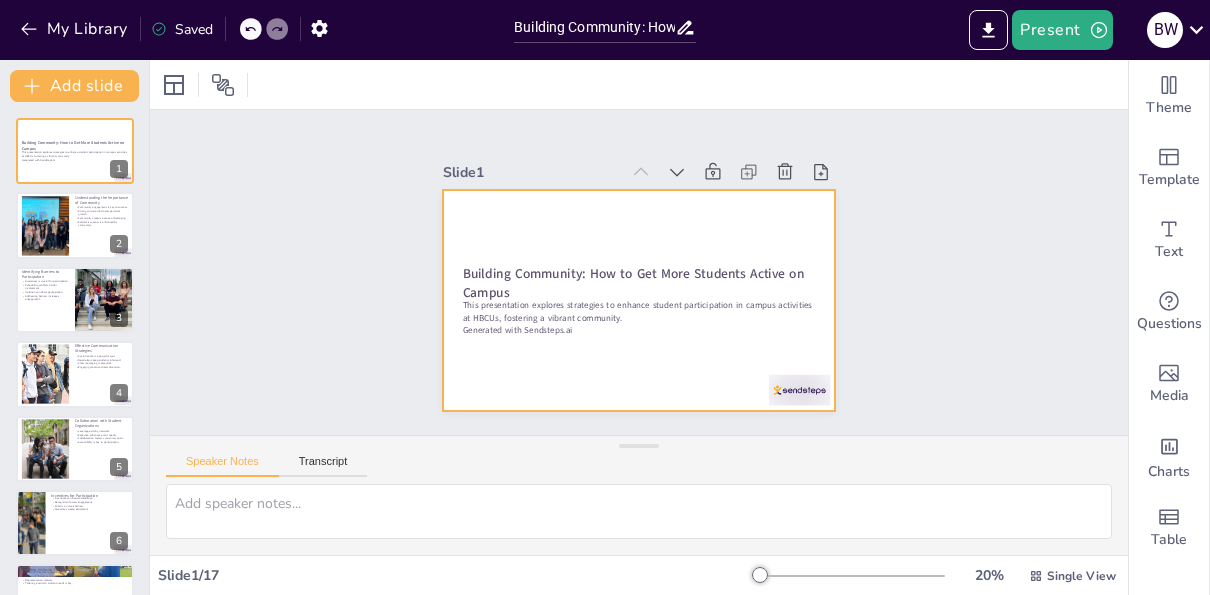 checkbox on "true" 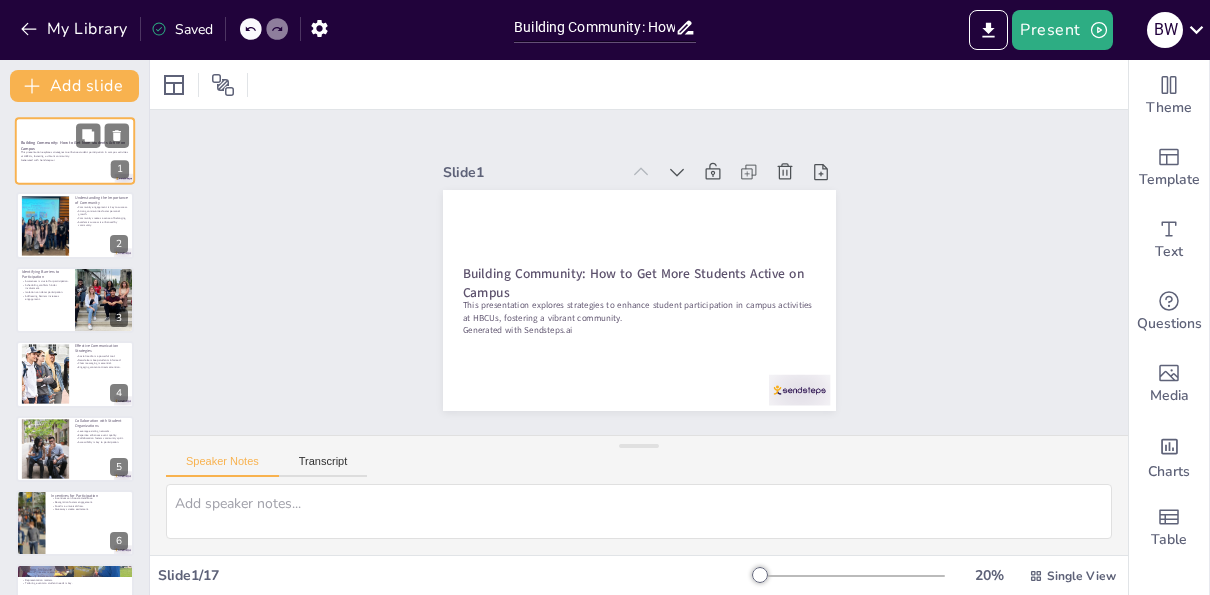checkbox on "true" 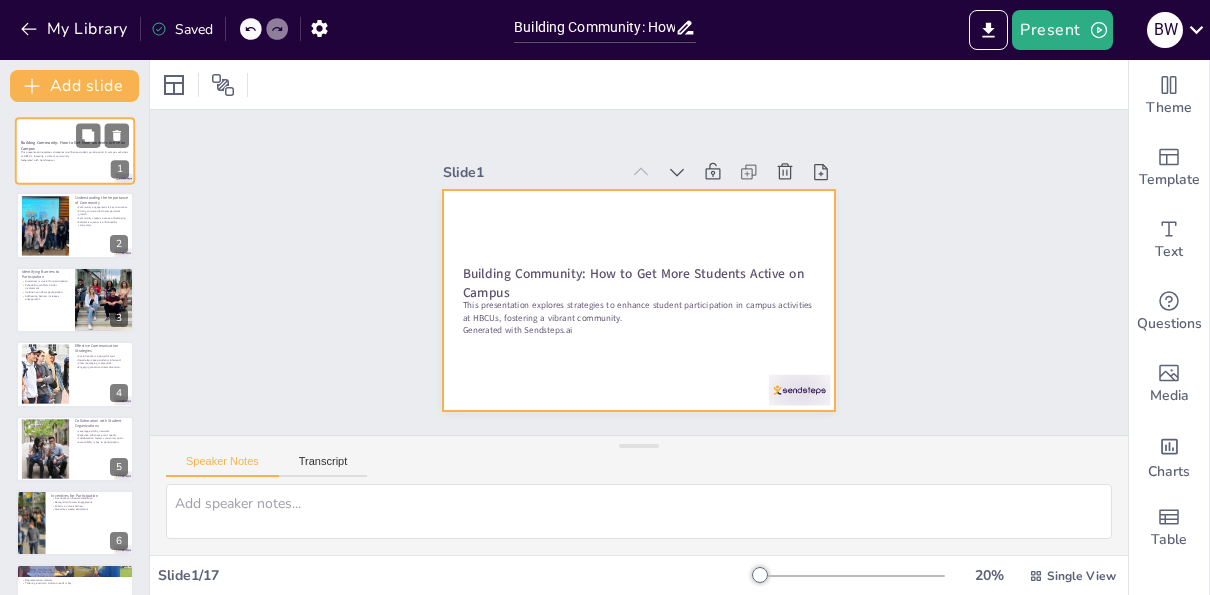 checkbox on "true" 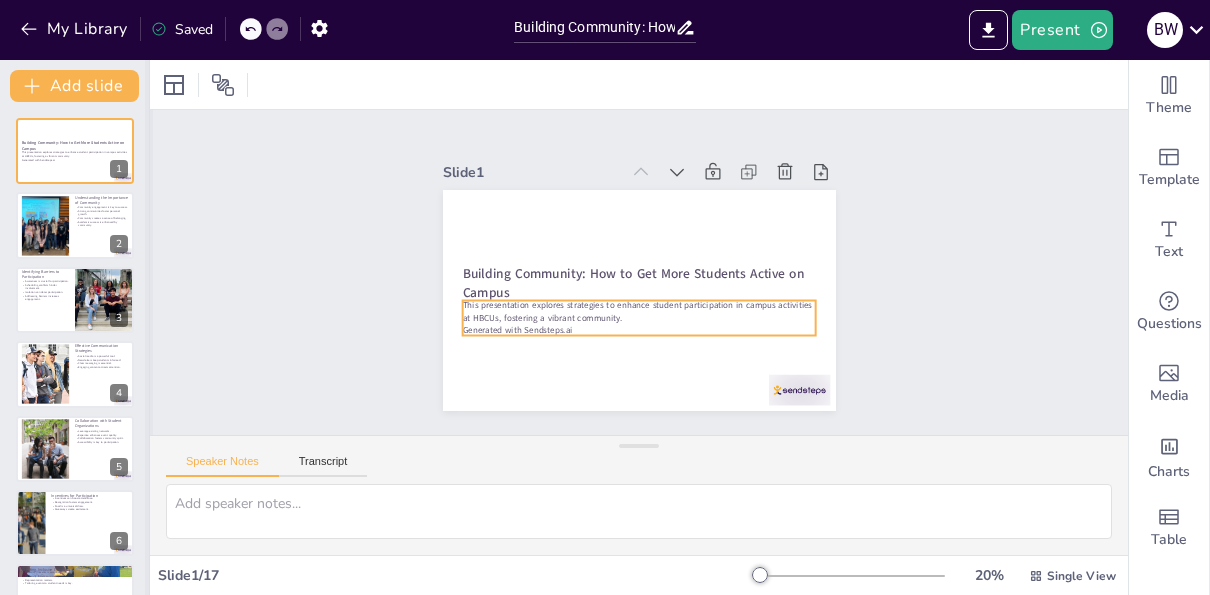 checkbox on "true" 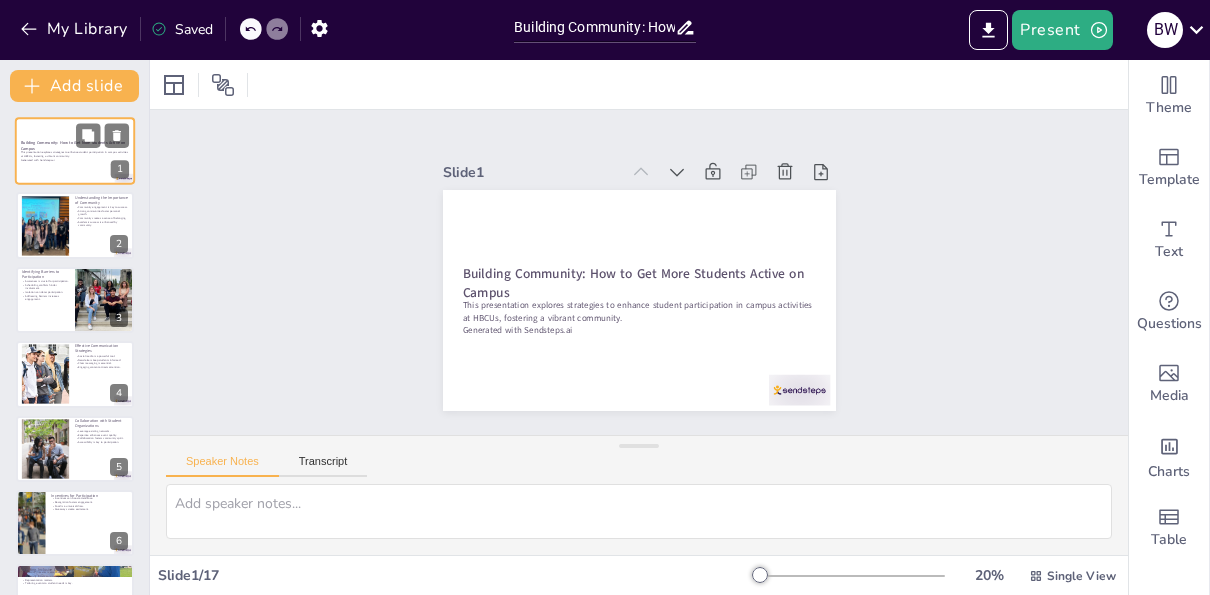 checkbox on "true" 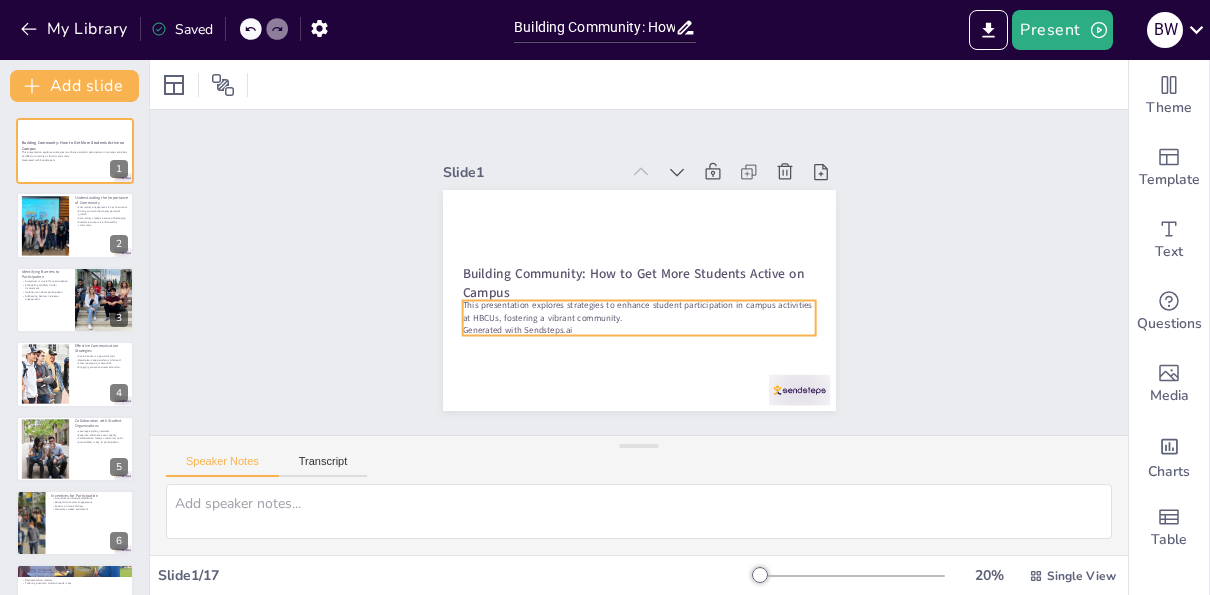 checkbox on "true" 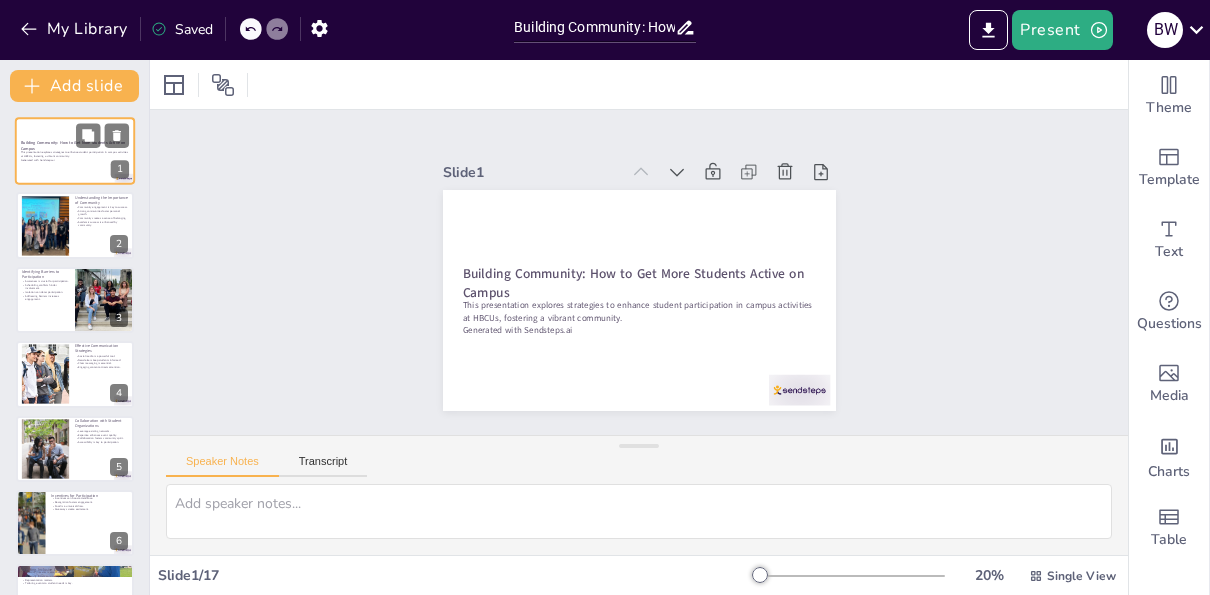 checkbox on "true" 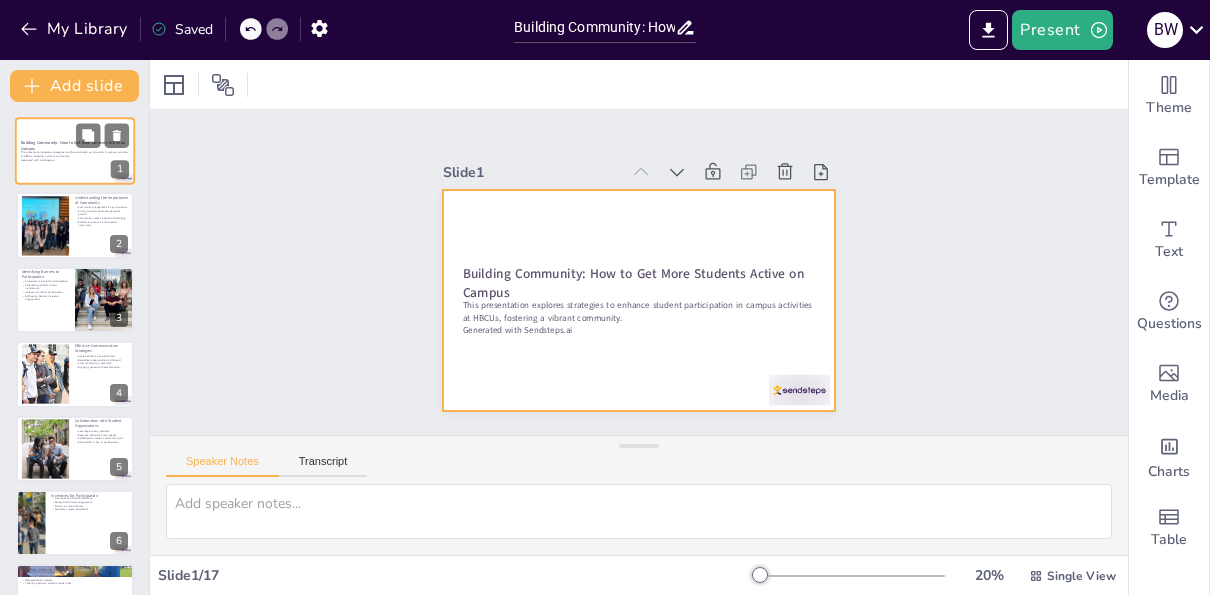 click at bounding box center [75, 151] 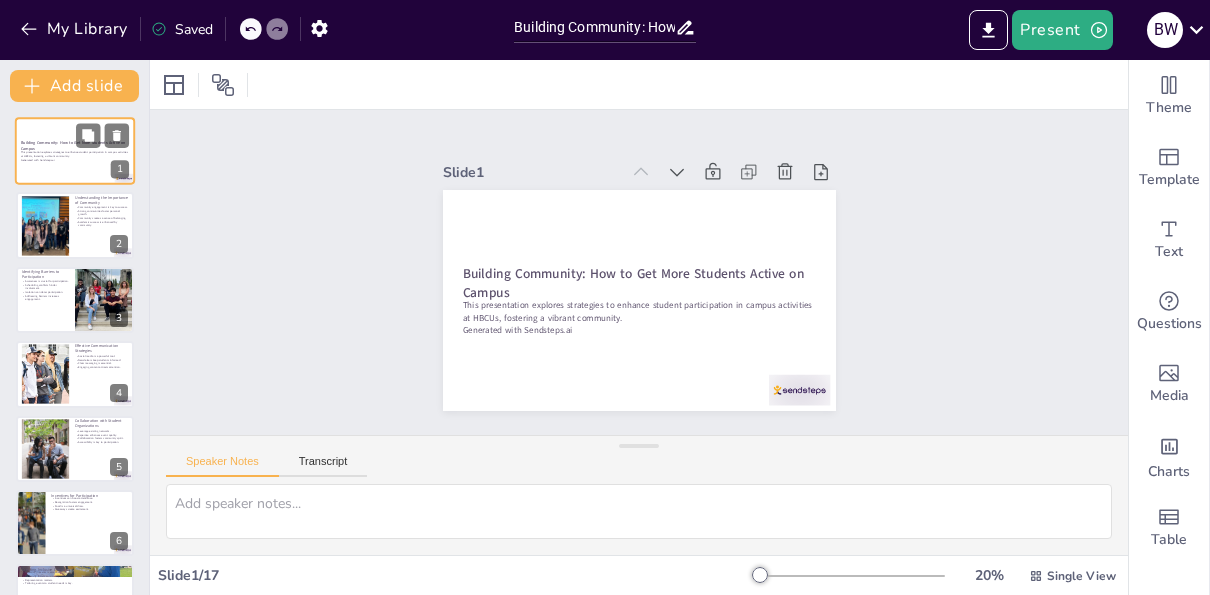checkbox on "true" 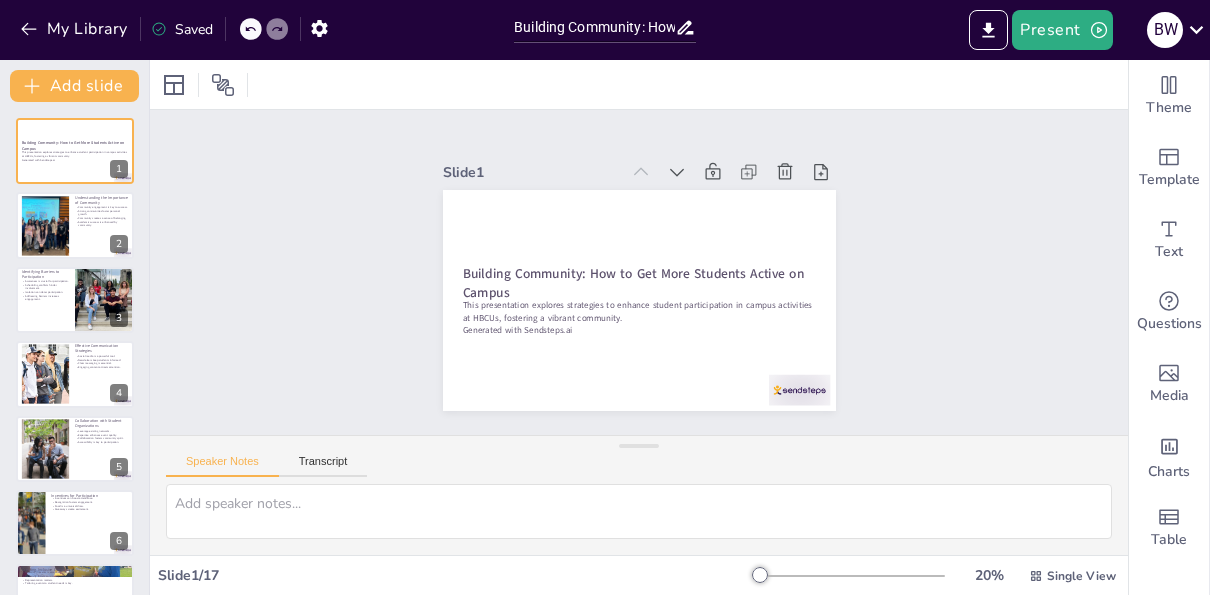 checkbox on "true" 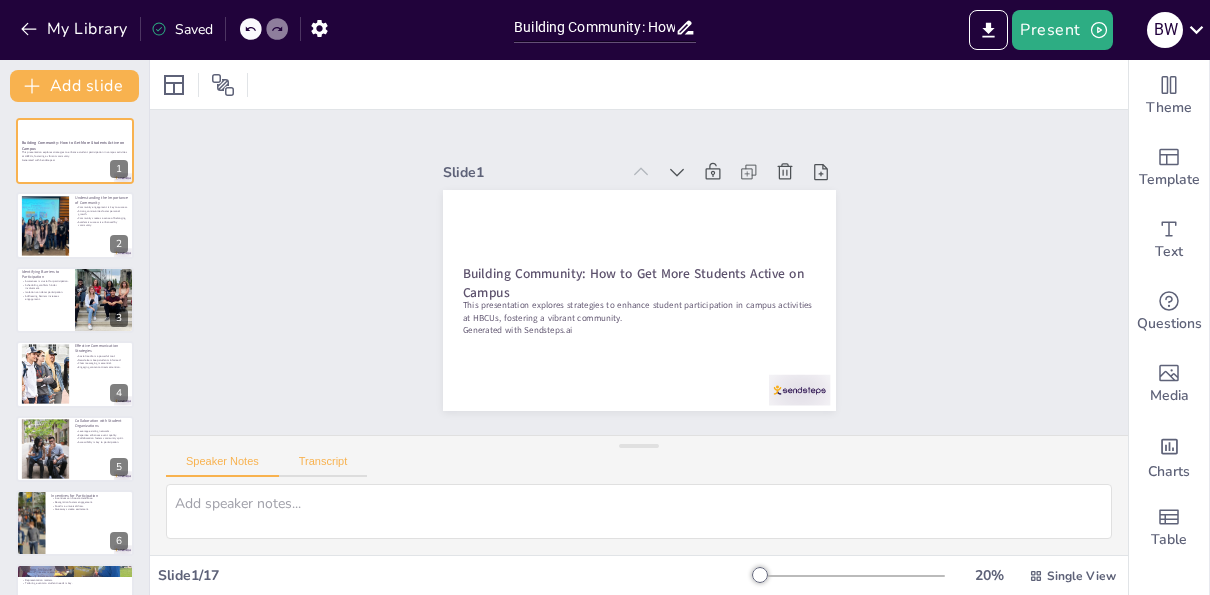 click on "Transcript" at bounding box center (323, 466) 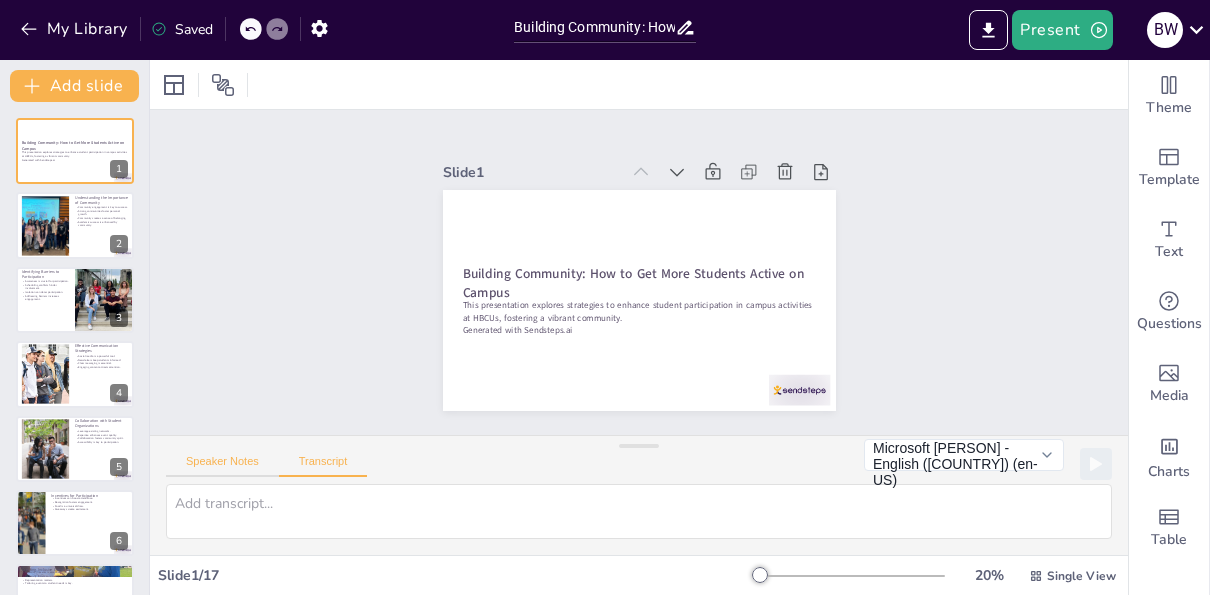 click on "Speaker Notes" at bounding box center [222, 466] 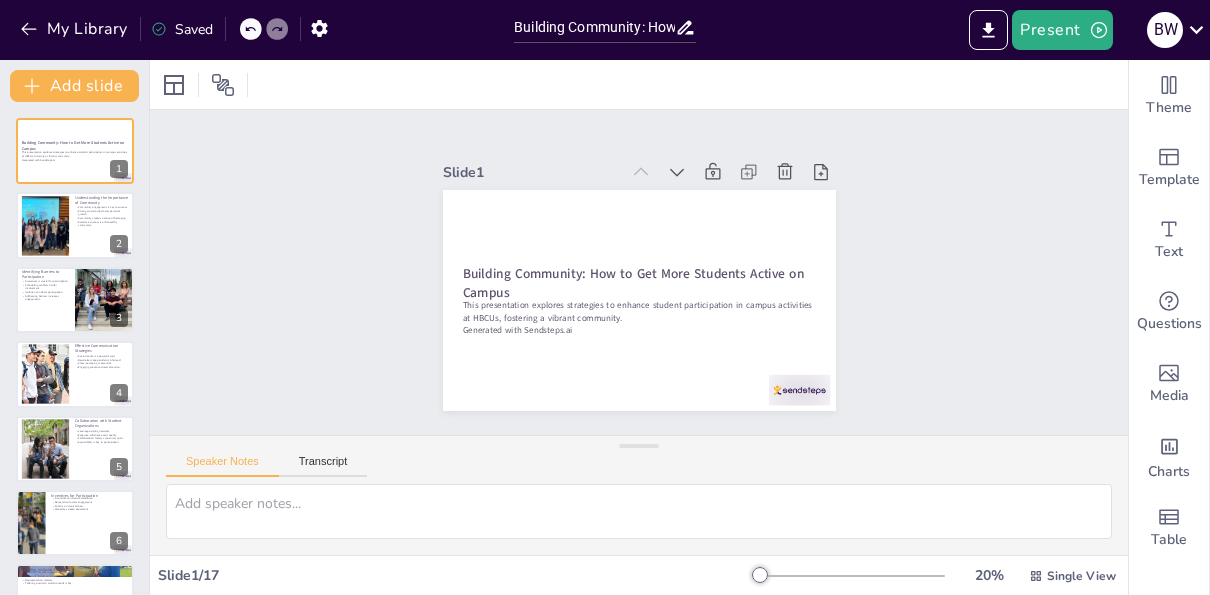 checkbox on "true" 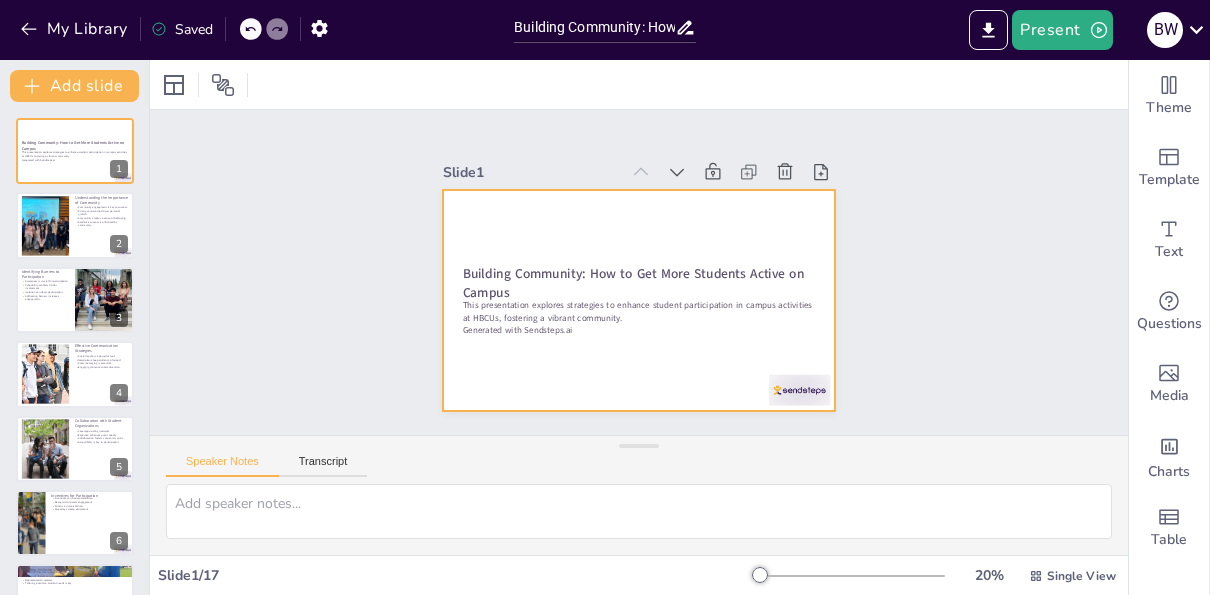checkbox on "true" 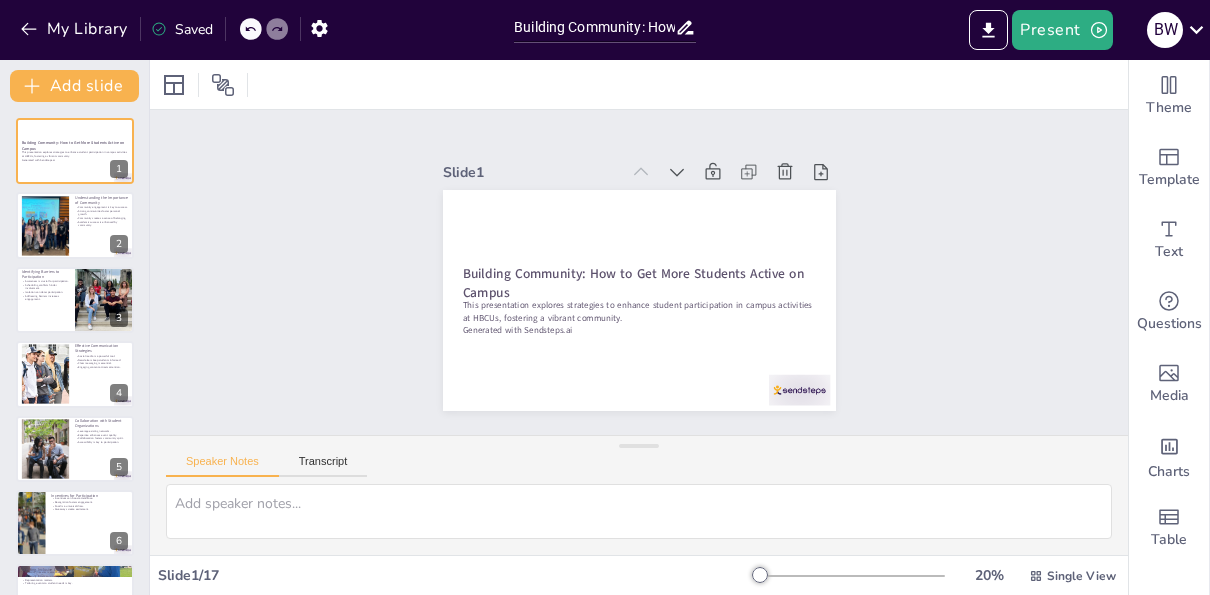 checkbox on "true" 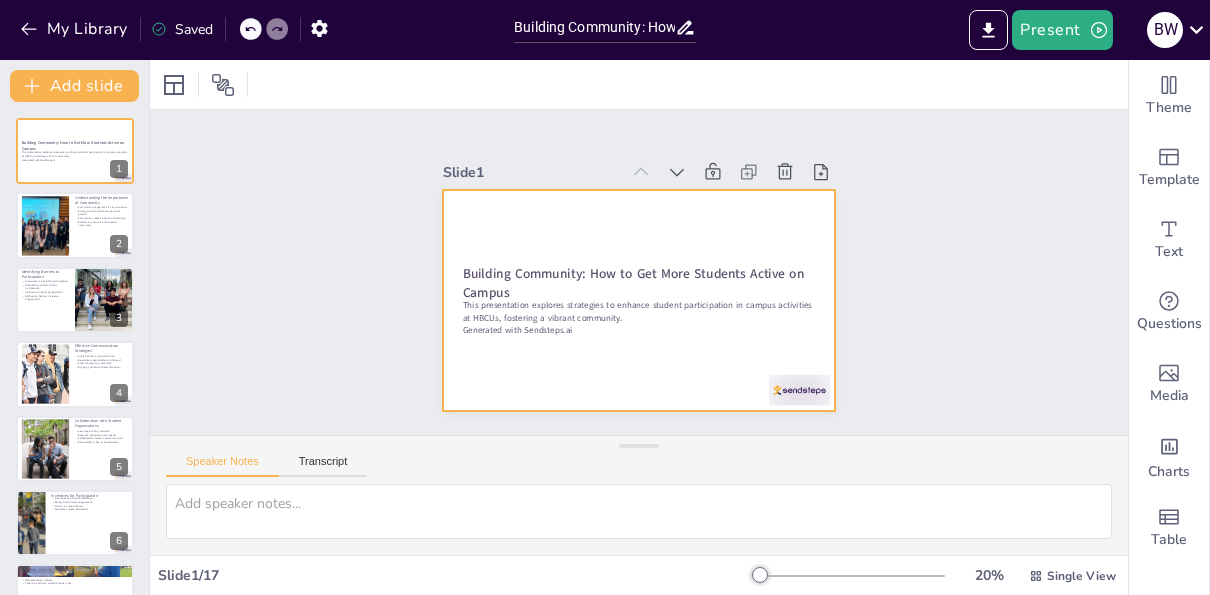 checkbox on "true" 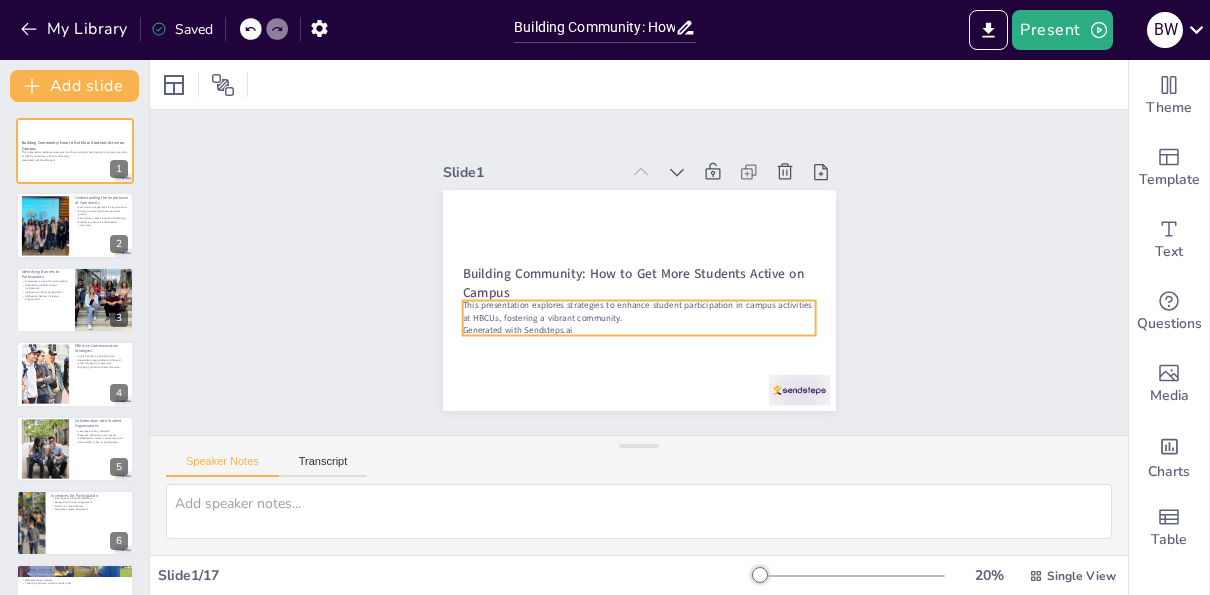 checkbox on "true" 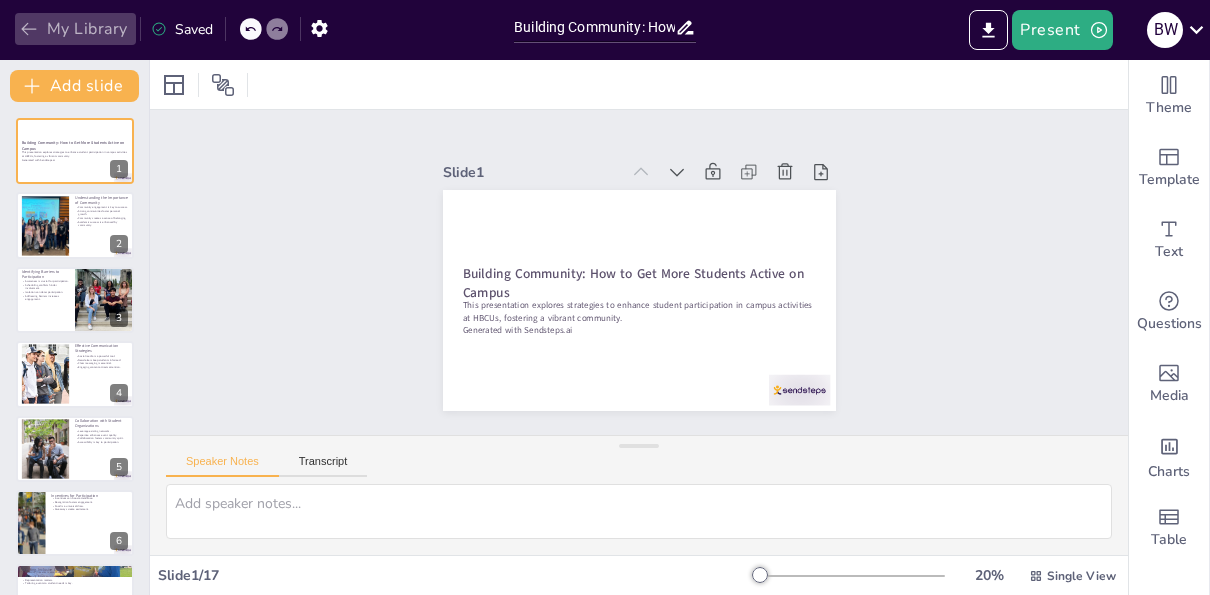 click 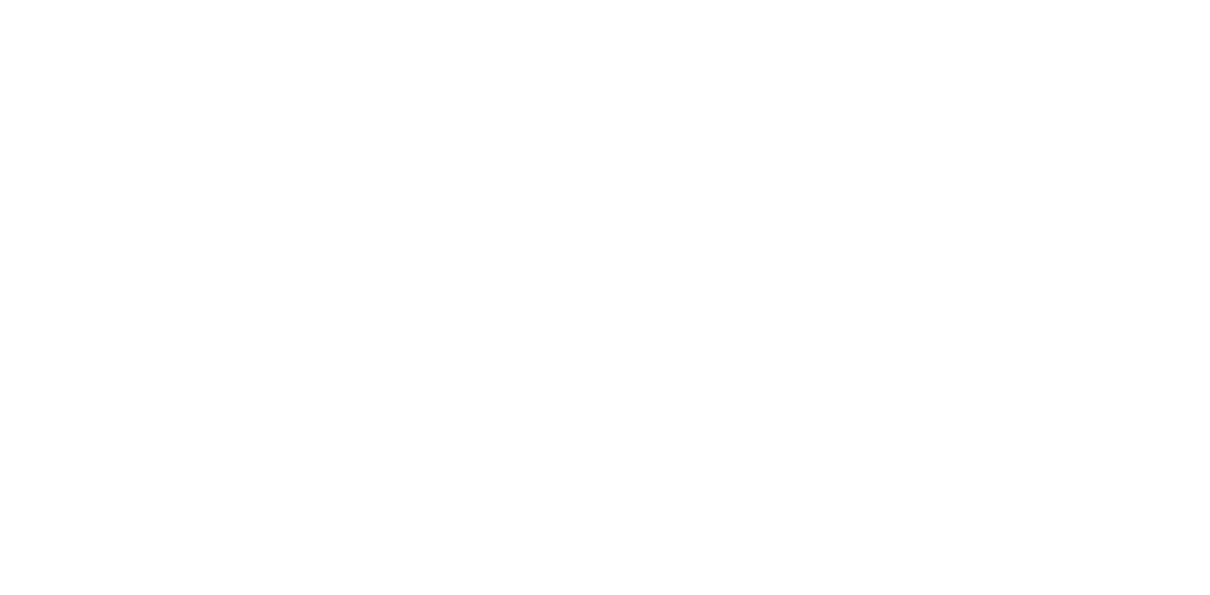 scroll, scrollTop: 0, scrollLeft: 0, axis: both 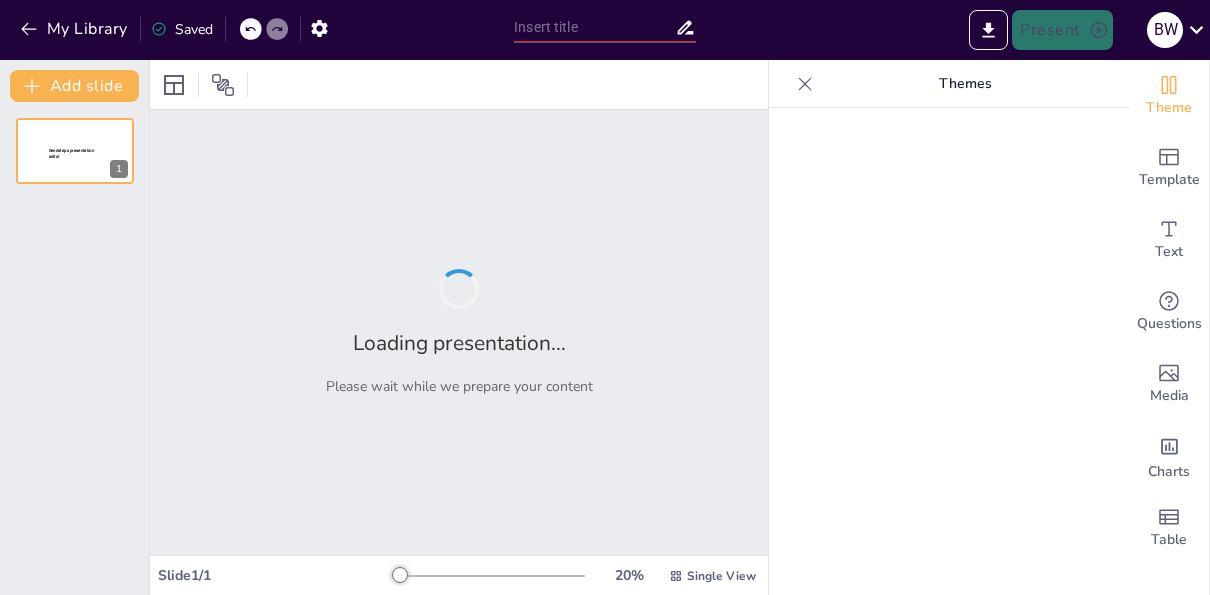 type on "Building Community: How to Get More Students Active on Campus" 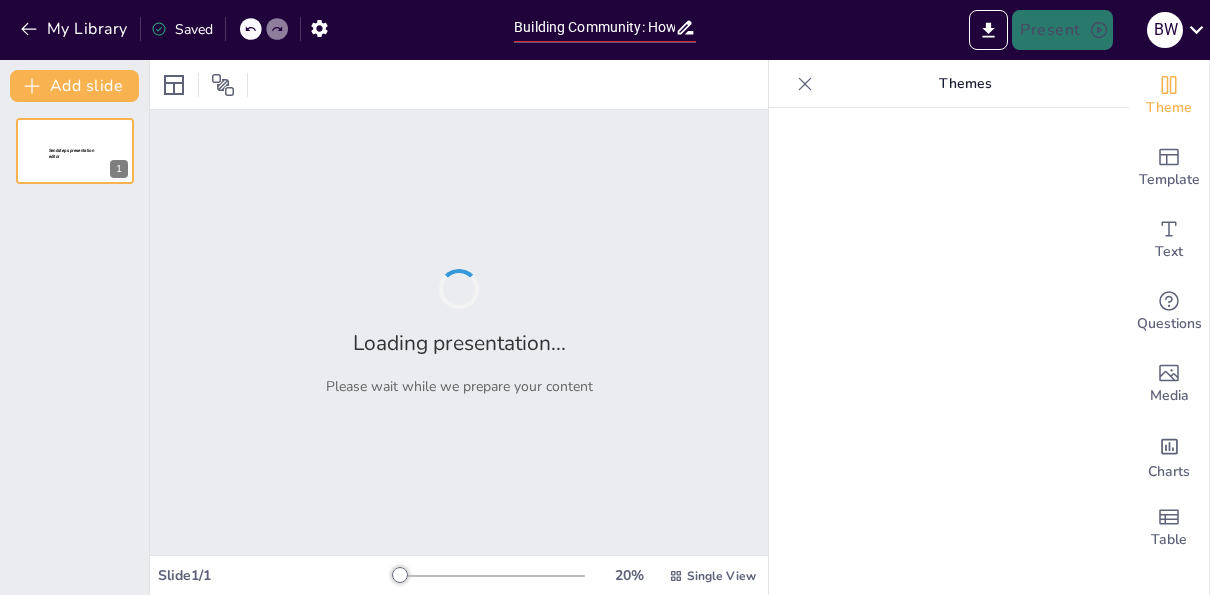 scroll, scrollTop: 0, scrollLeft: 0, axis: both 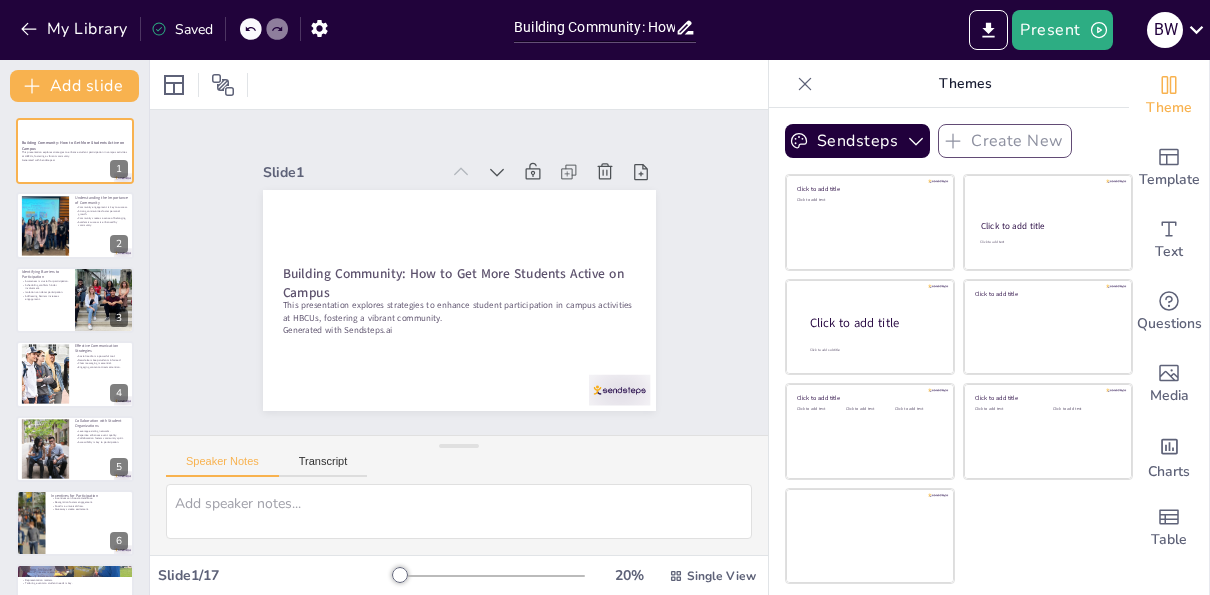 checkbox on "true" 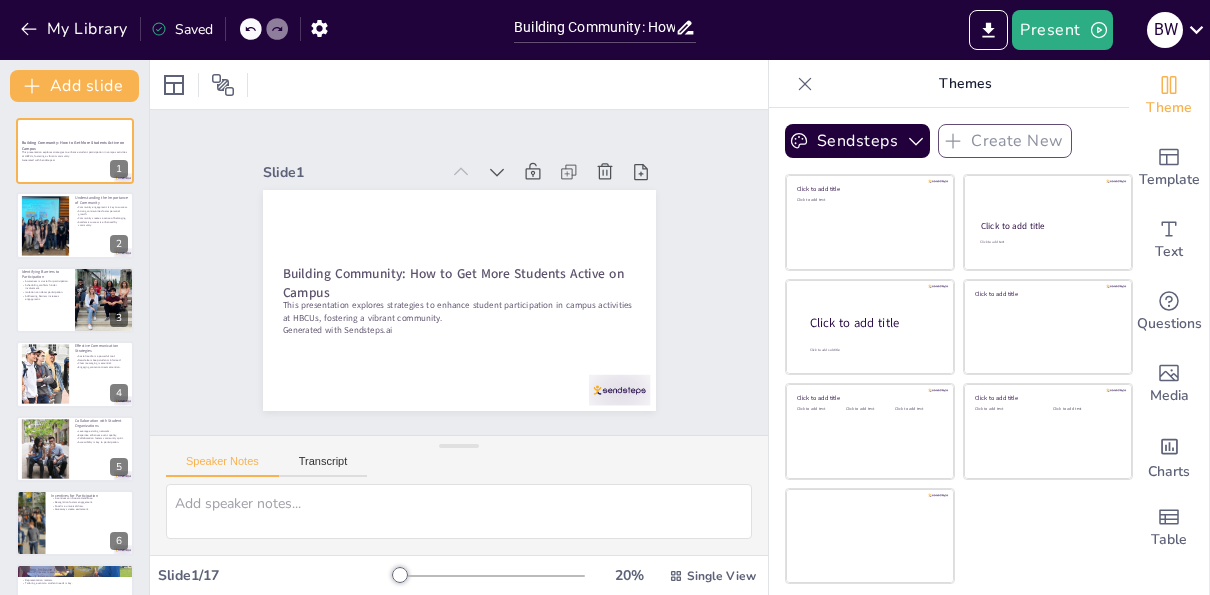 checkbox on "true" 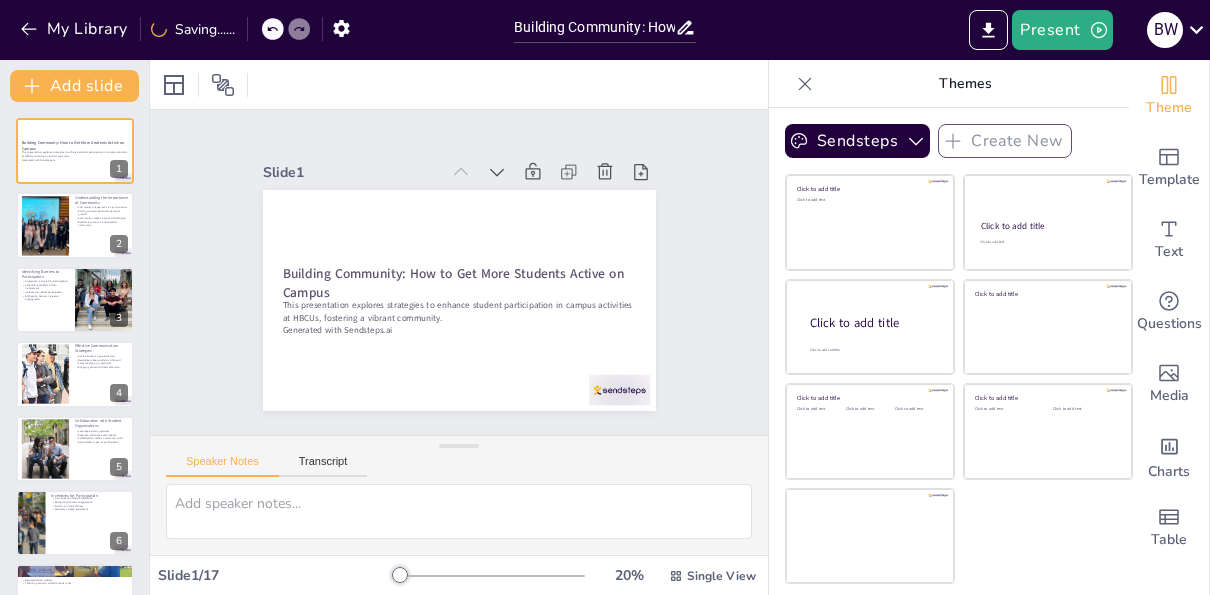 checkbox on "true" 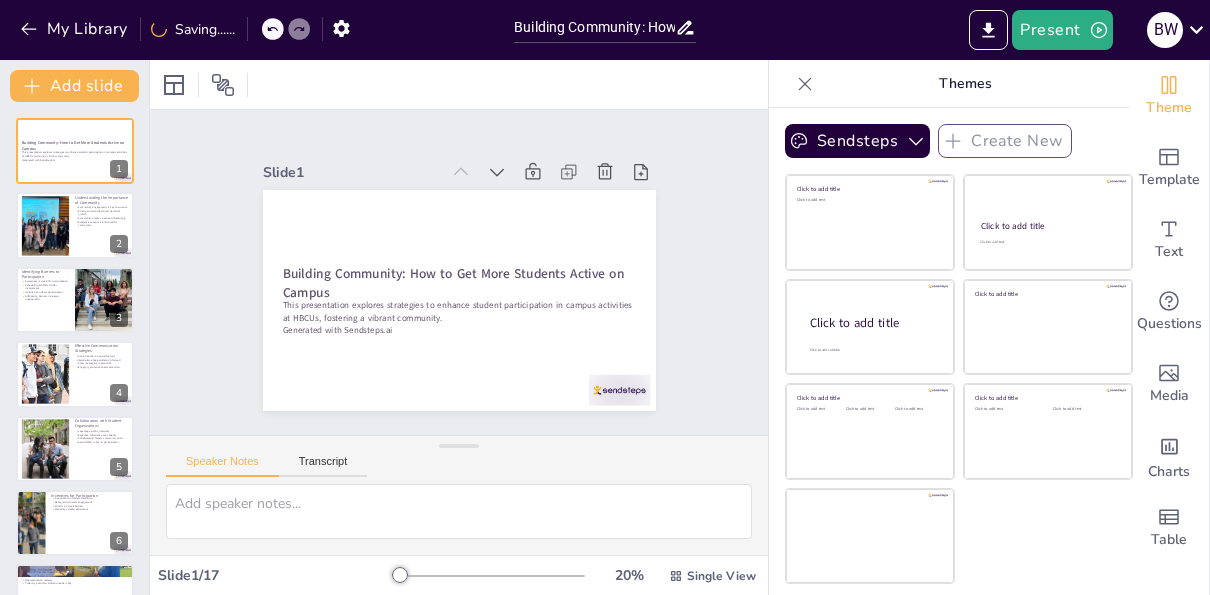checkbox on "true" 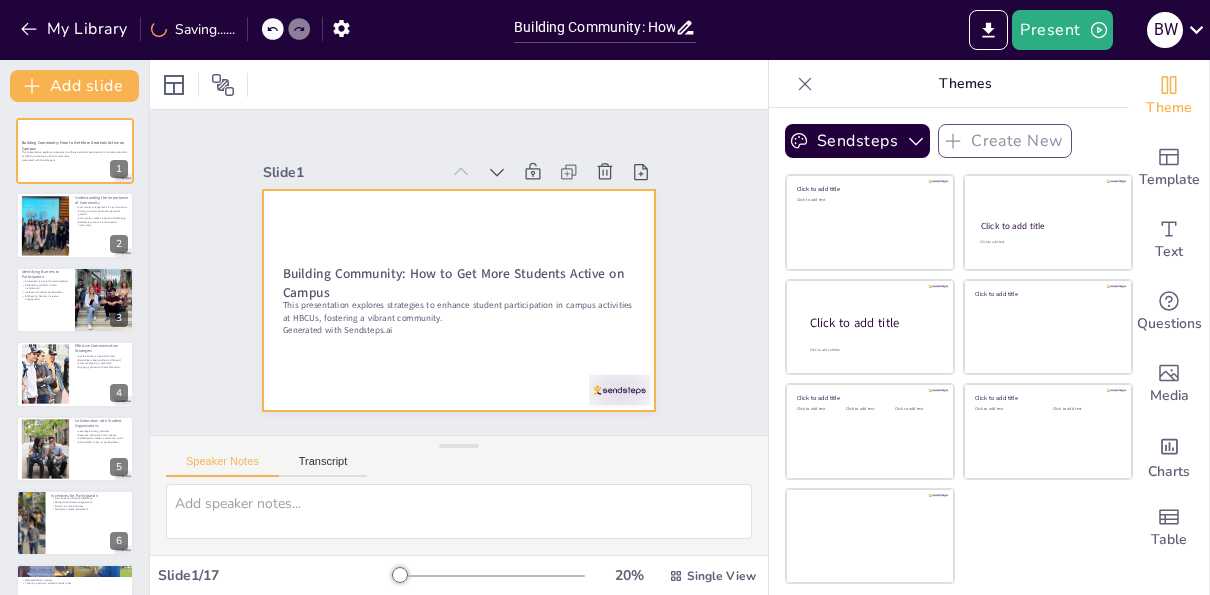 checkbox on "true" 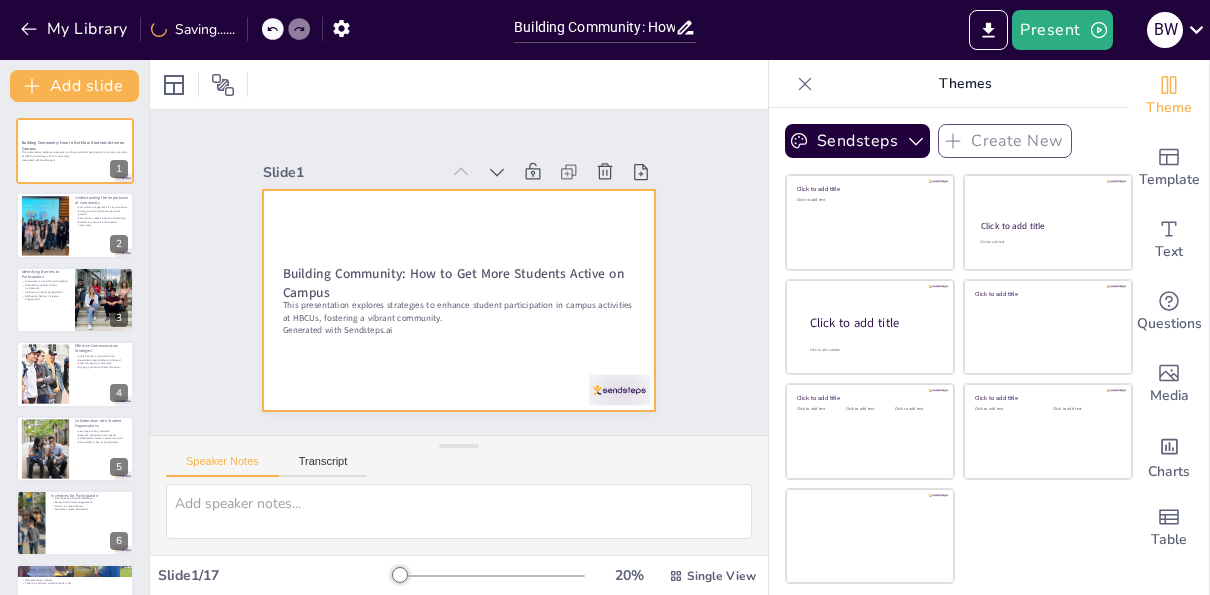 checkbox on "true" 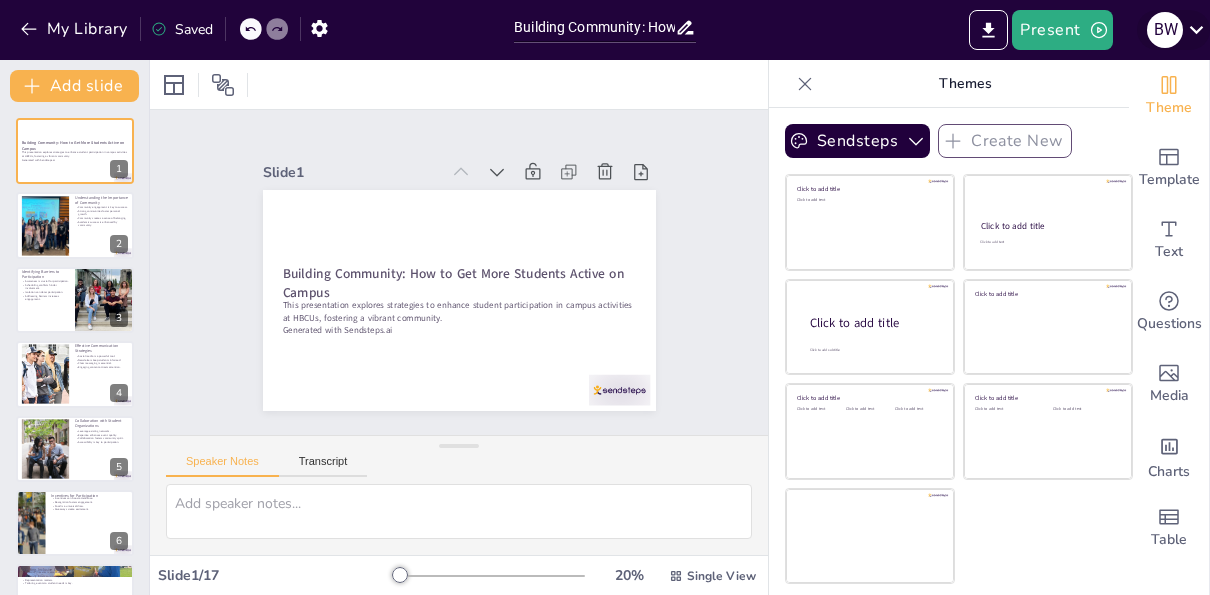click 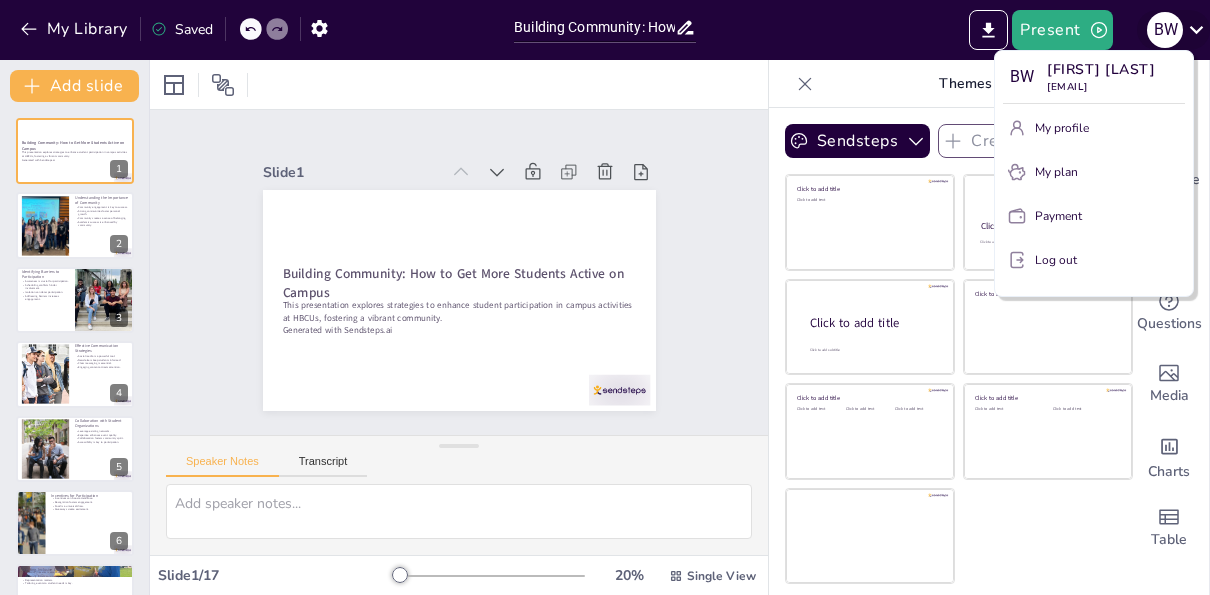 click at bounding box center (605, 297) 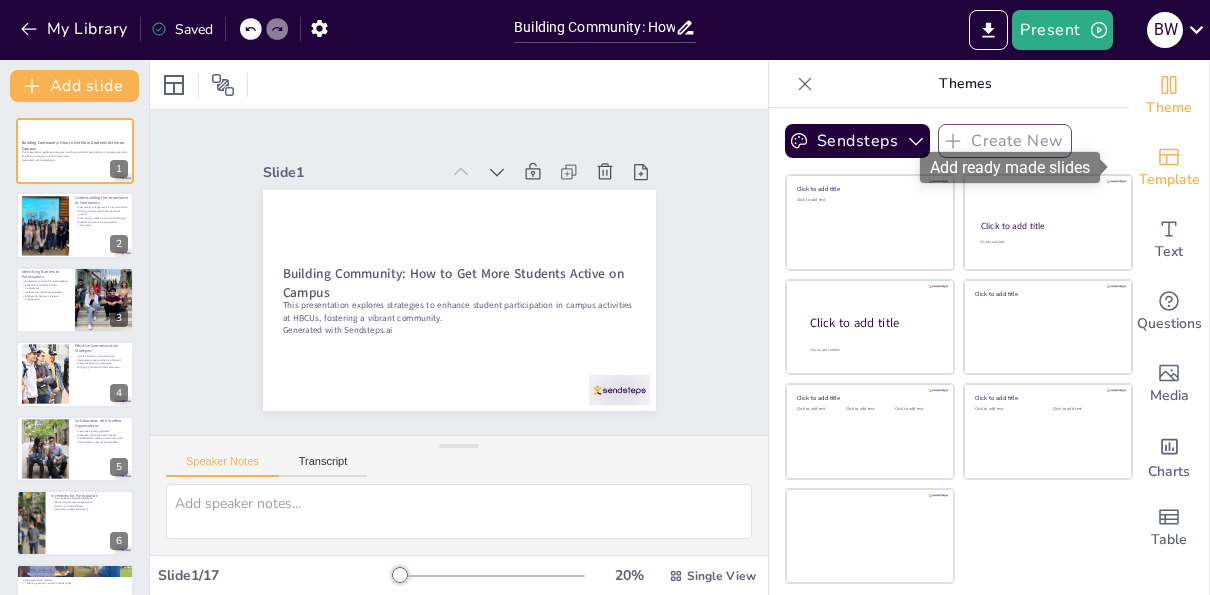 click on "Template" at bounding box center (1169, 180) 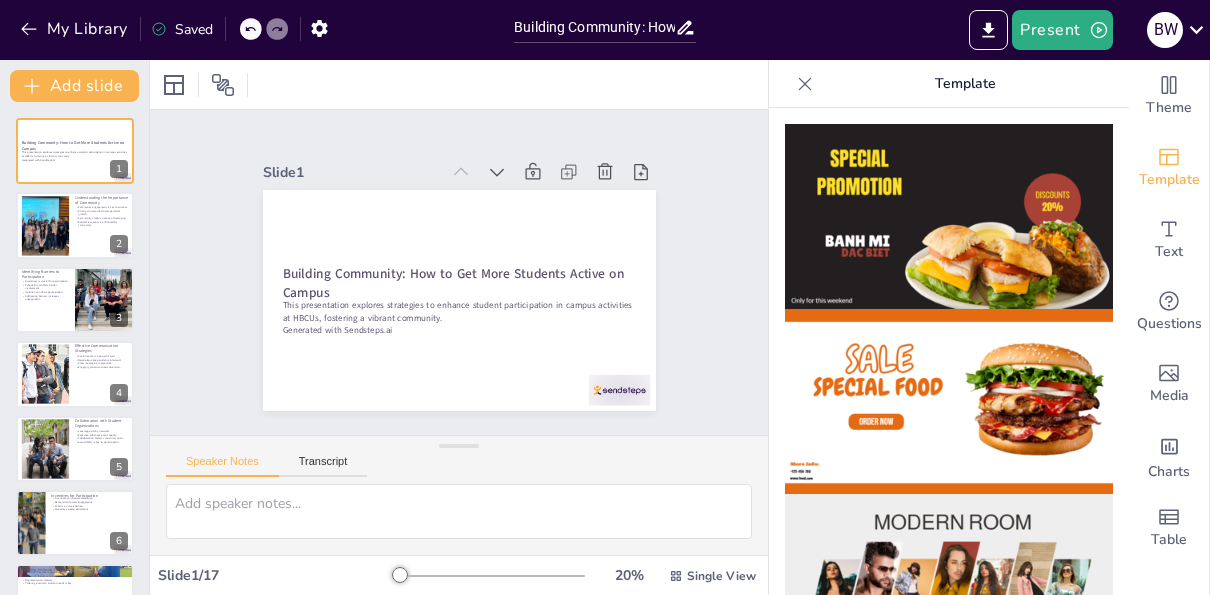 checkbox on "true" 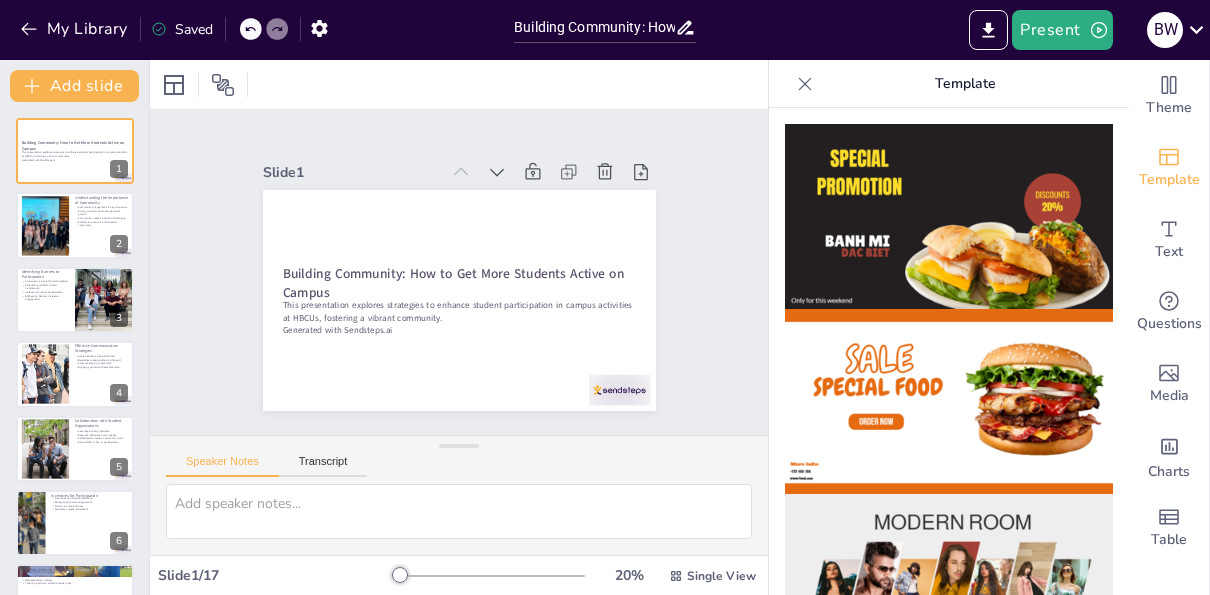 checkbox on "true" 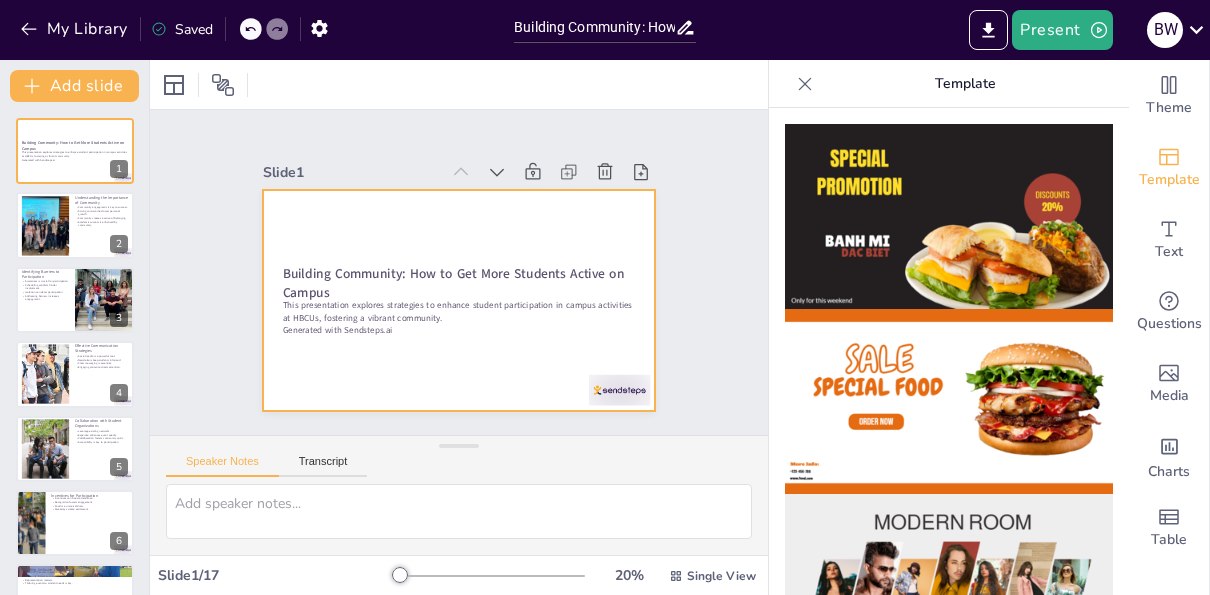 checkbox on "true" 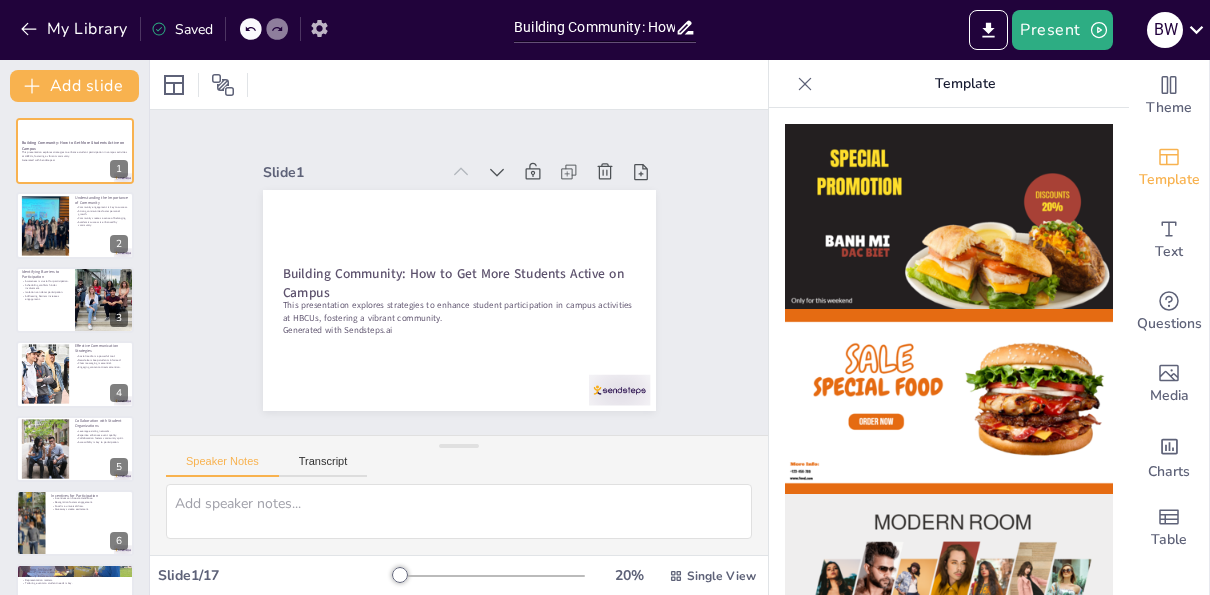click 